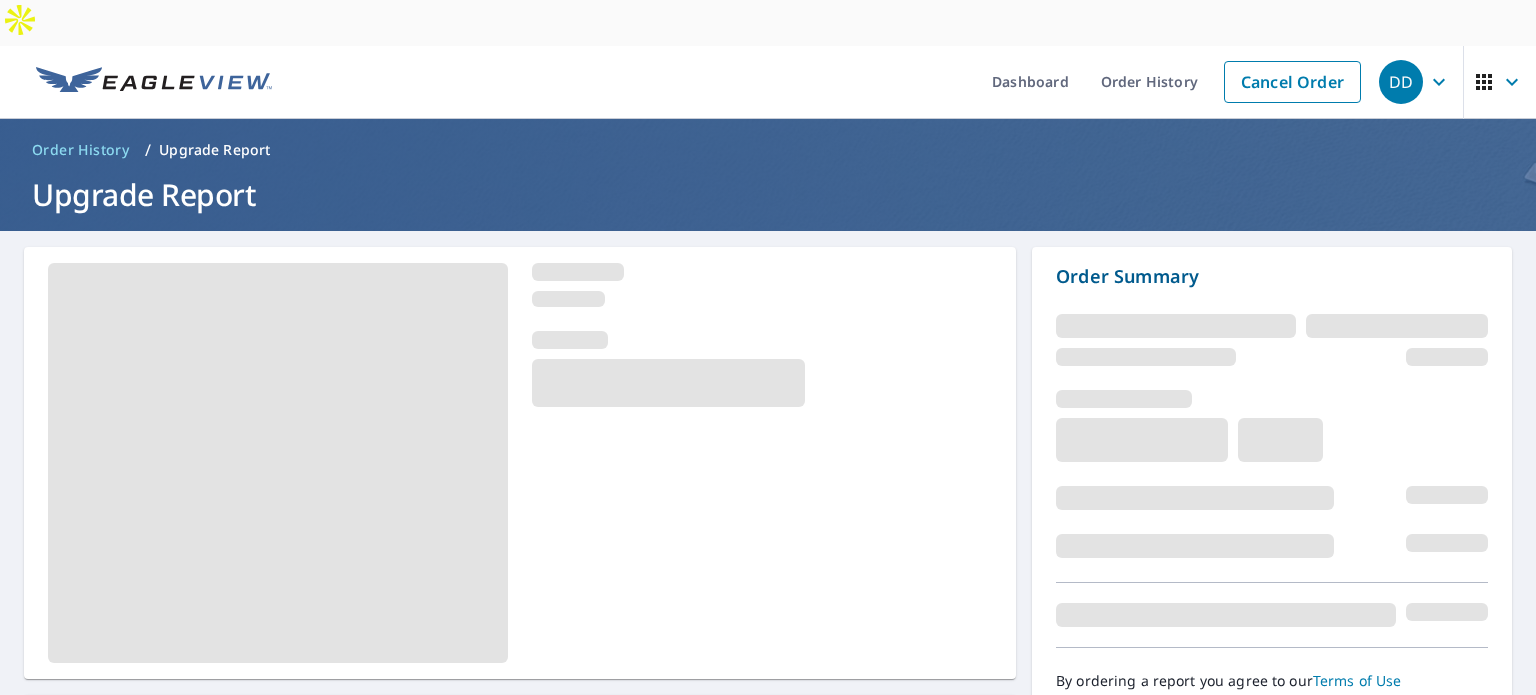 scroll, scrollTop: 0, scrollLeft: 0, axis: both 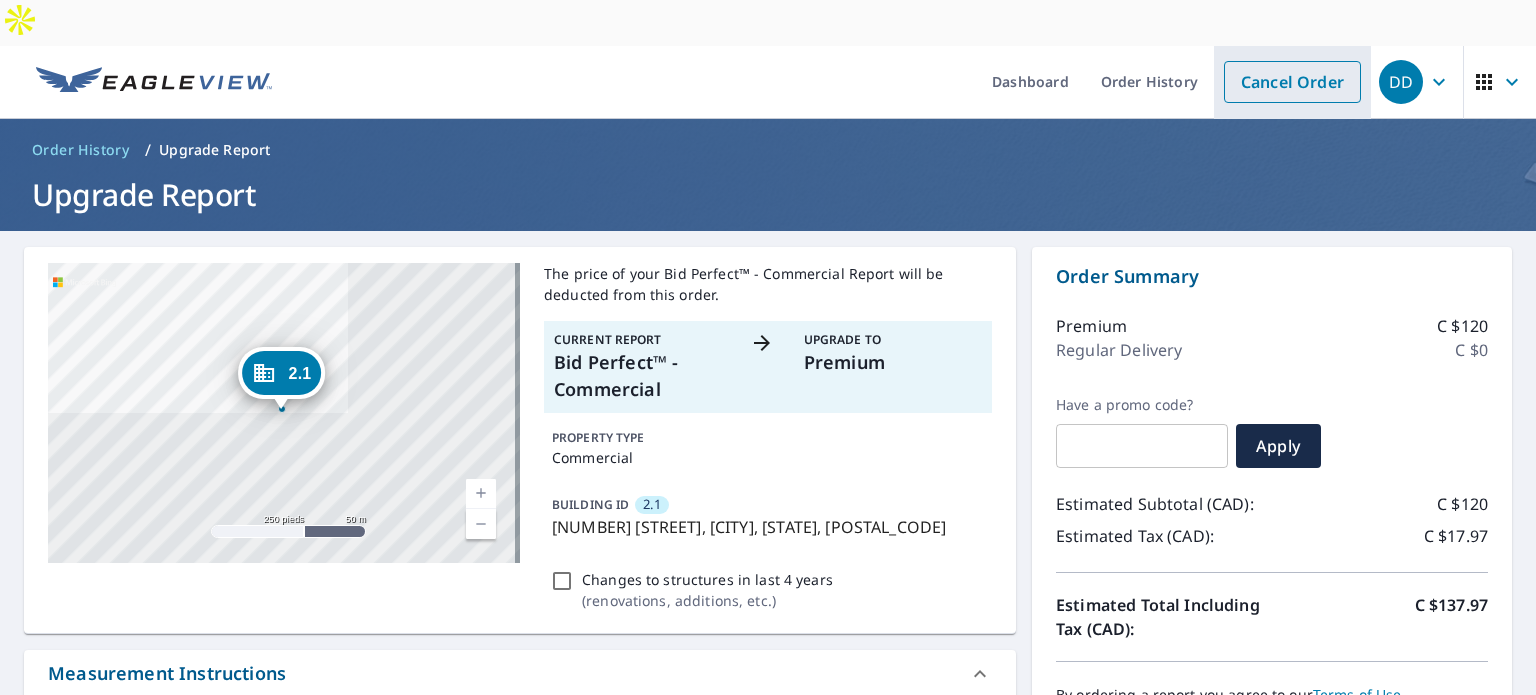 click on "Cancel Order" at bounding box center [1292, 82] 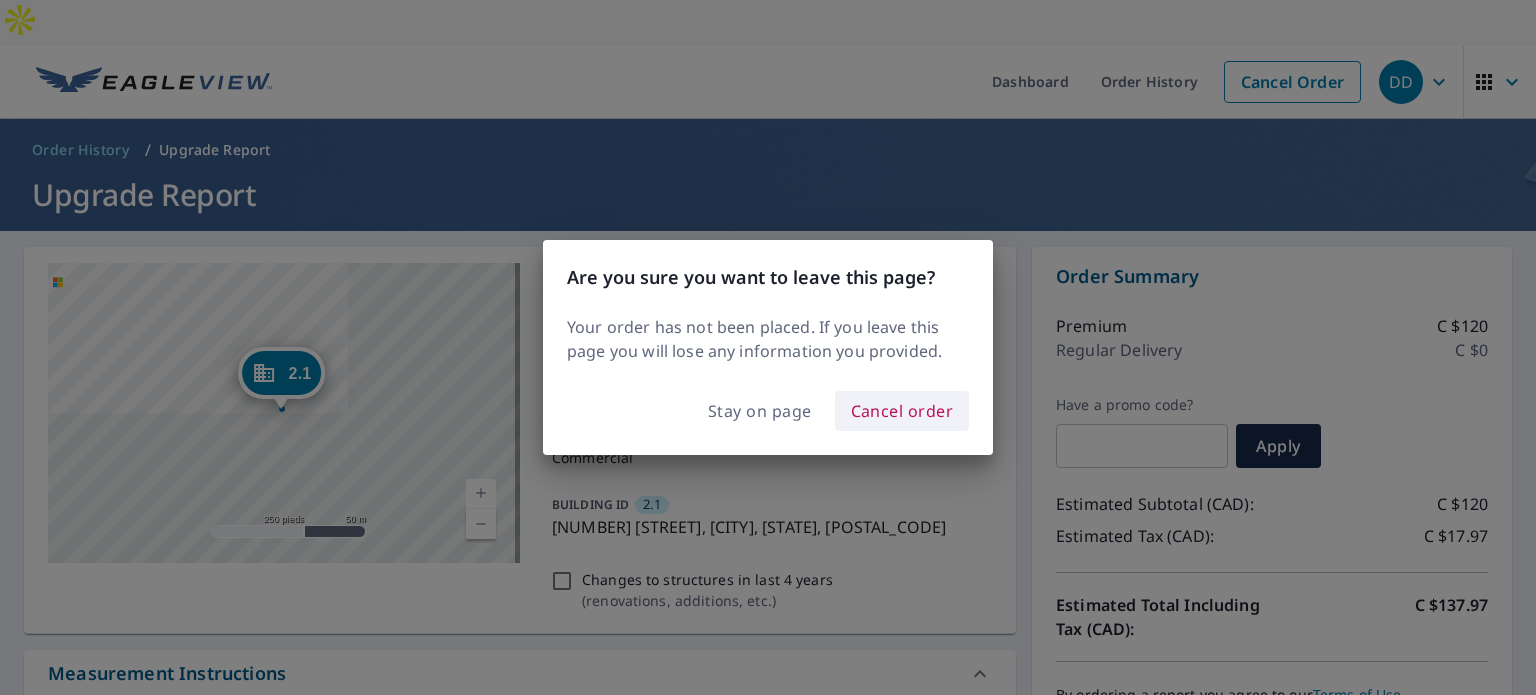 click on "Cancel order" at bounding box center (902, 411) 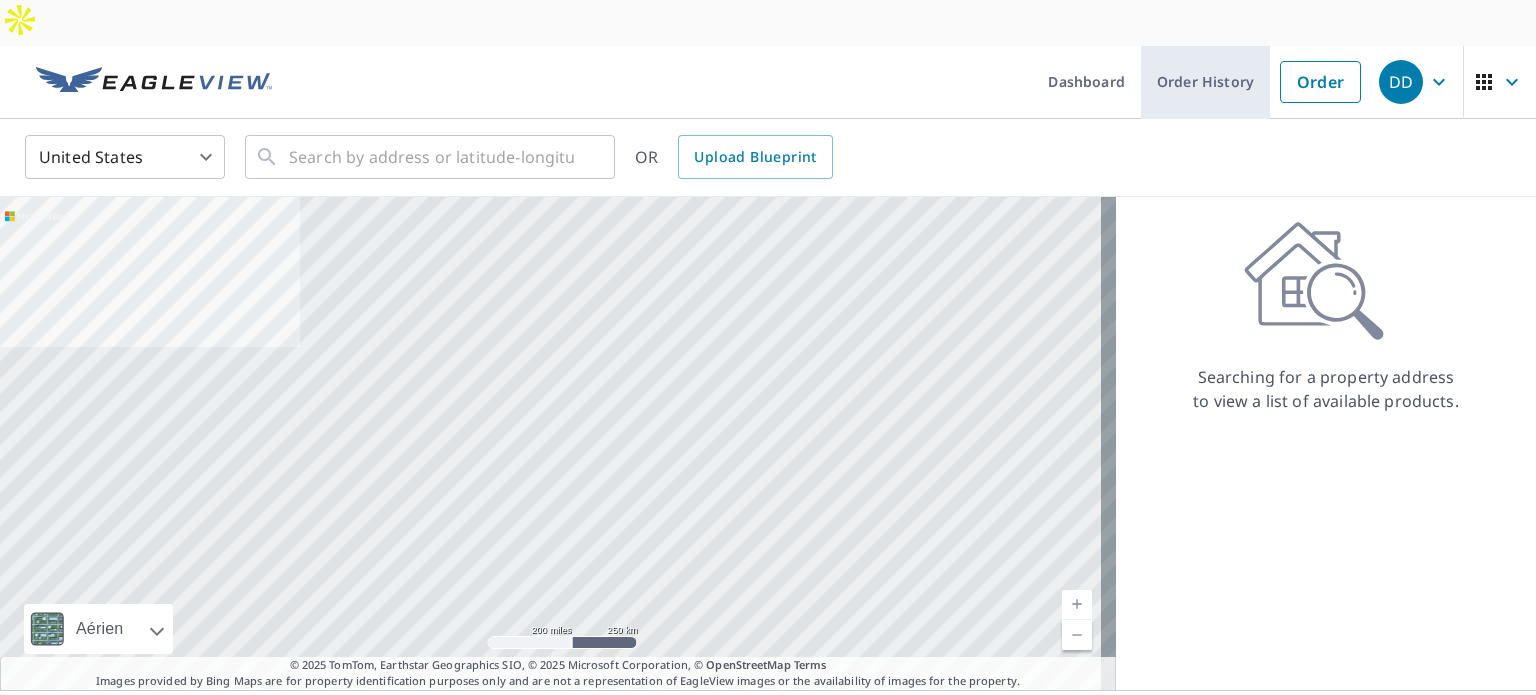 click on "Order History" at bounding box center [1205, 82] 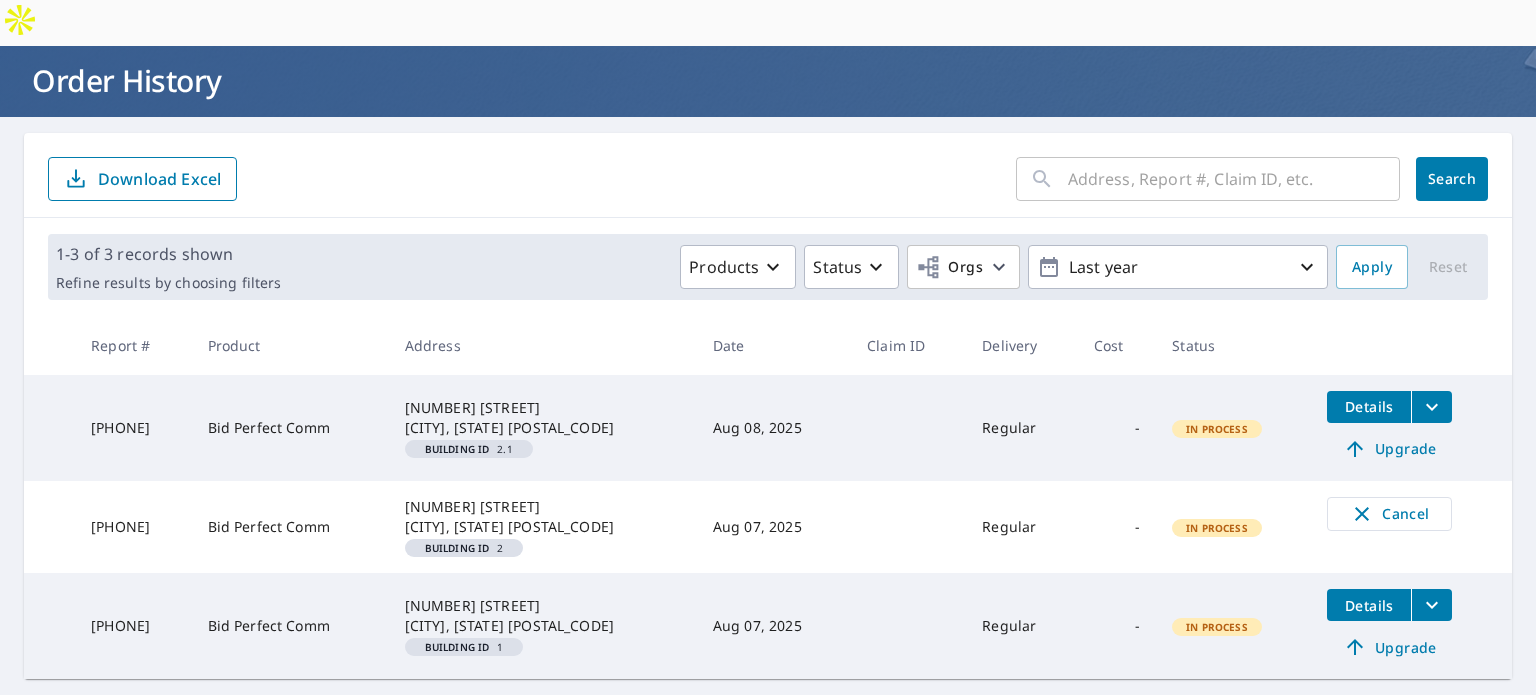 scroll, scrollTop: 119, scrollLeft: 0, axis: vertical 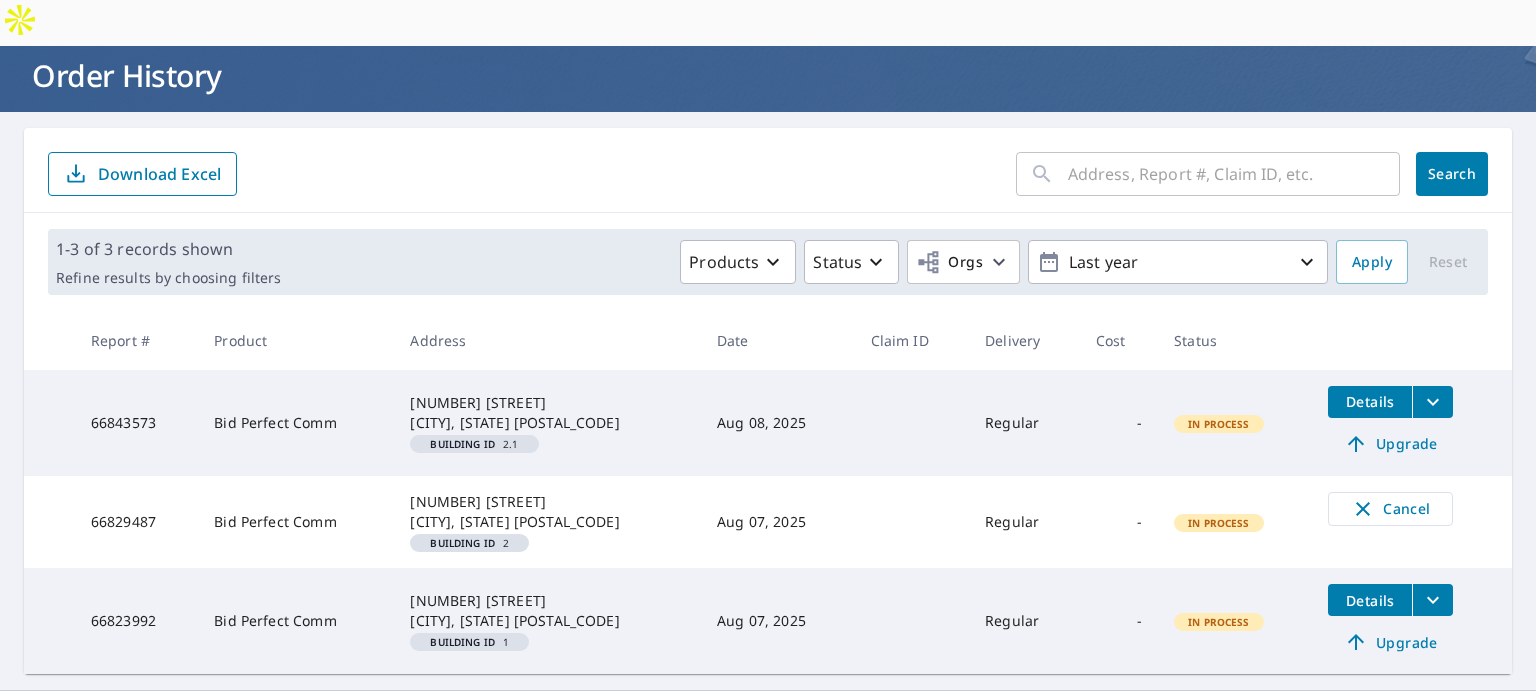 click on "Bid Perfect Comm" at bounding box center (296, 423) 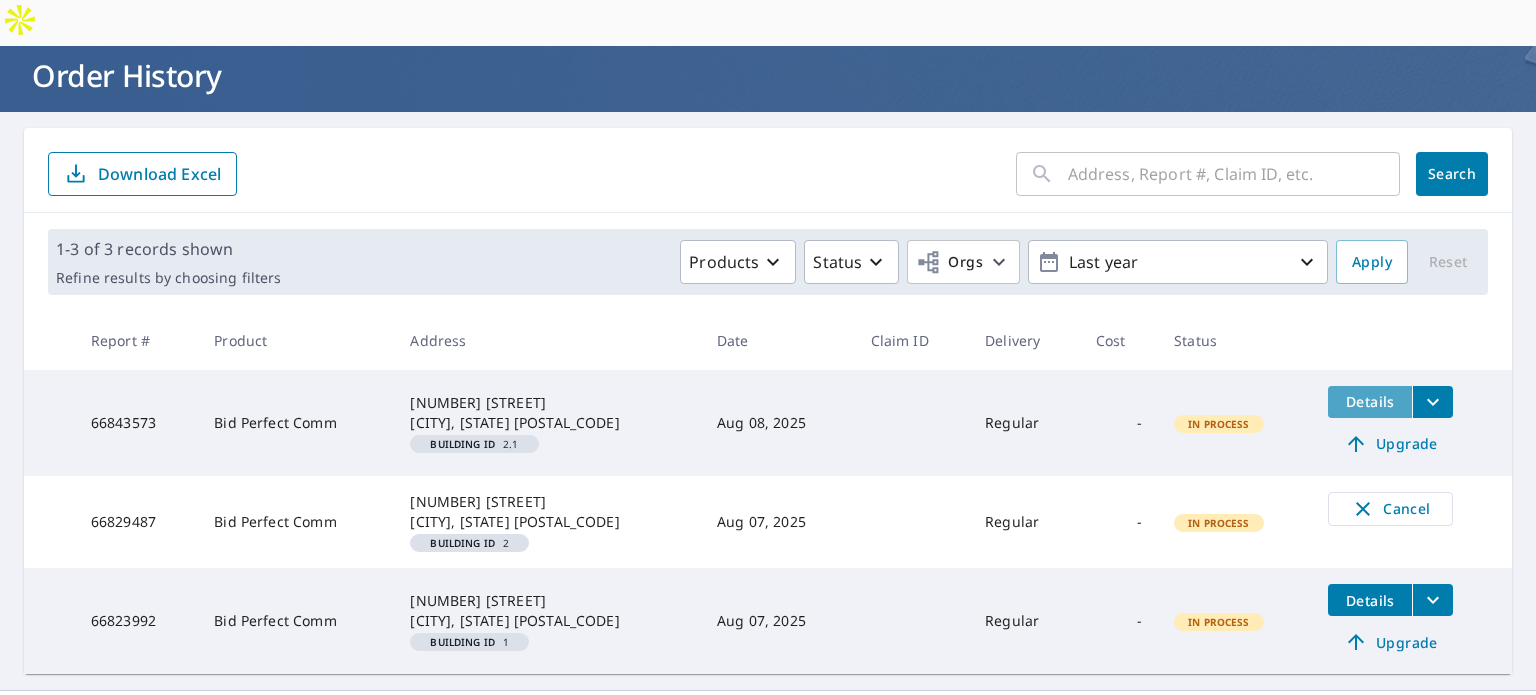 click on "Details" at bounding box center (1370, 401) 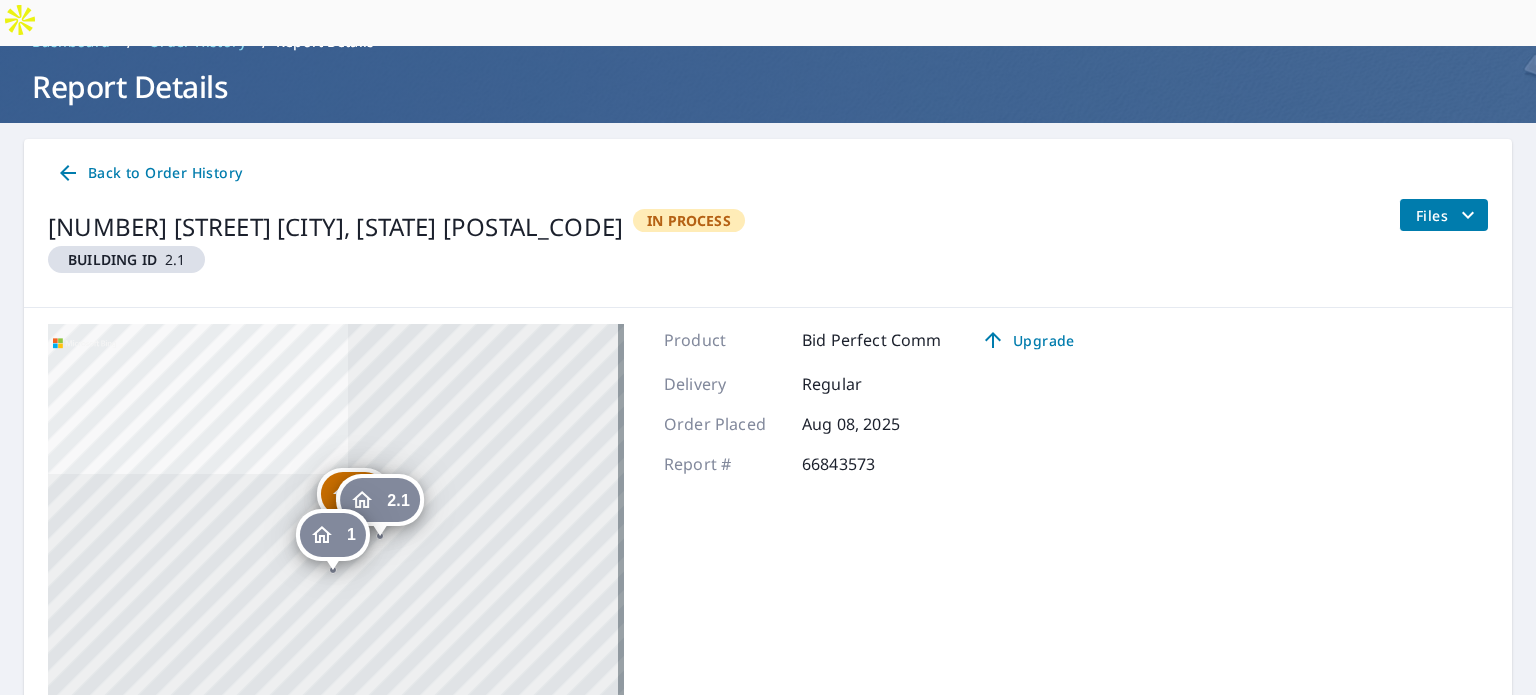 scroll, scrollTop: 0, scrollLeft: 0, axis: both 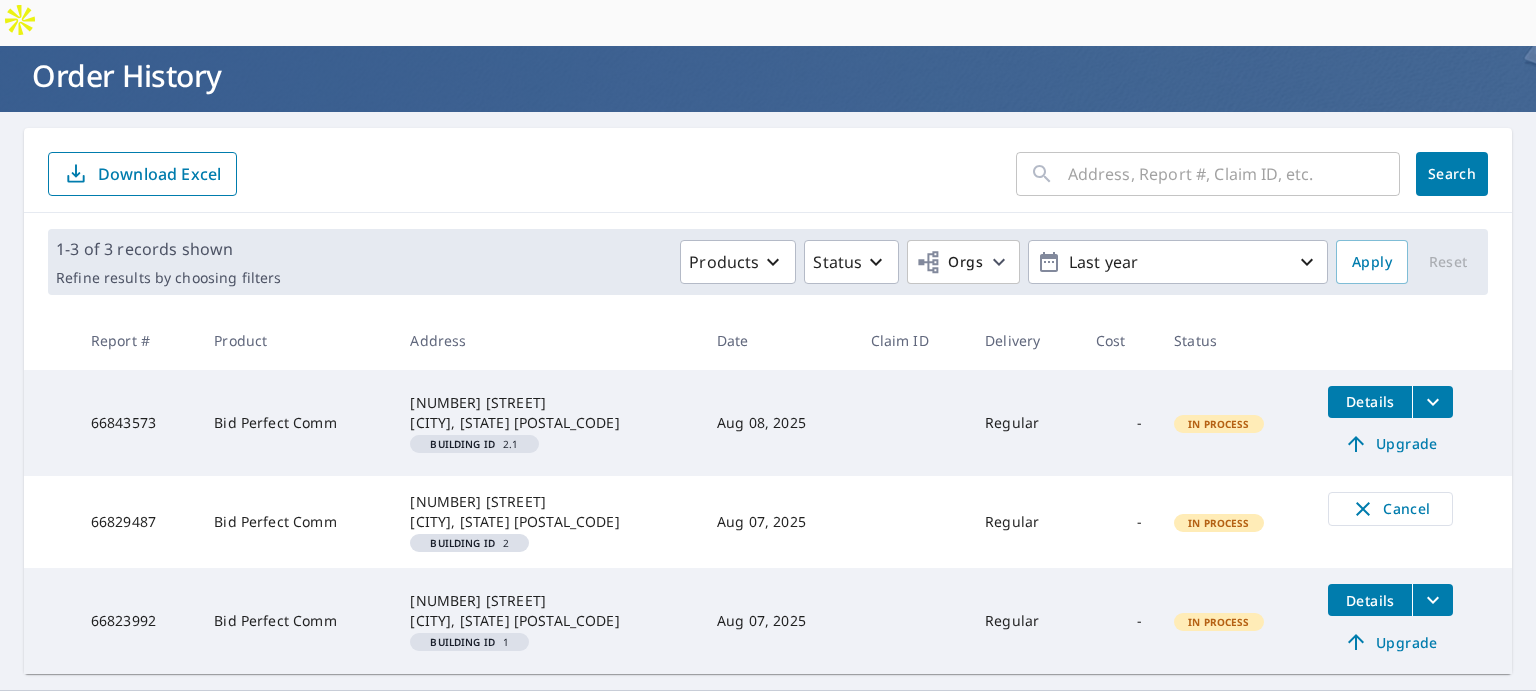 click on "246 DU LAC MILLETTE
SAINT-SAUVEUR, QC J0R1R3 Building ID 2" at bounding box center [547, 522] 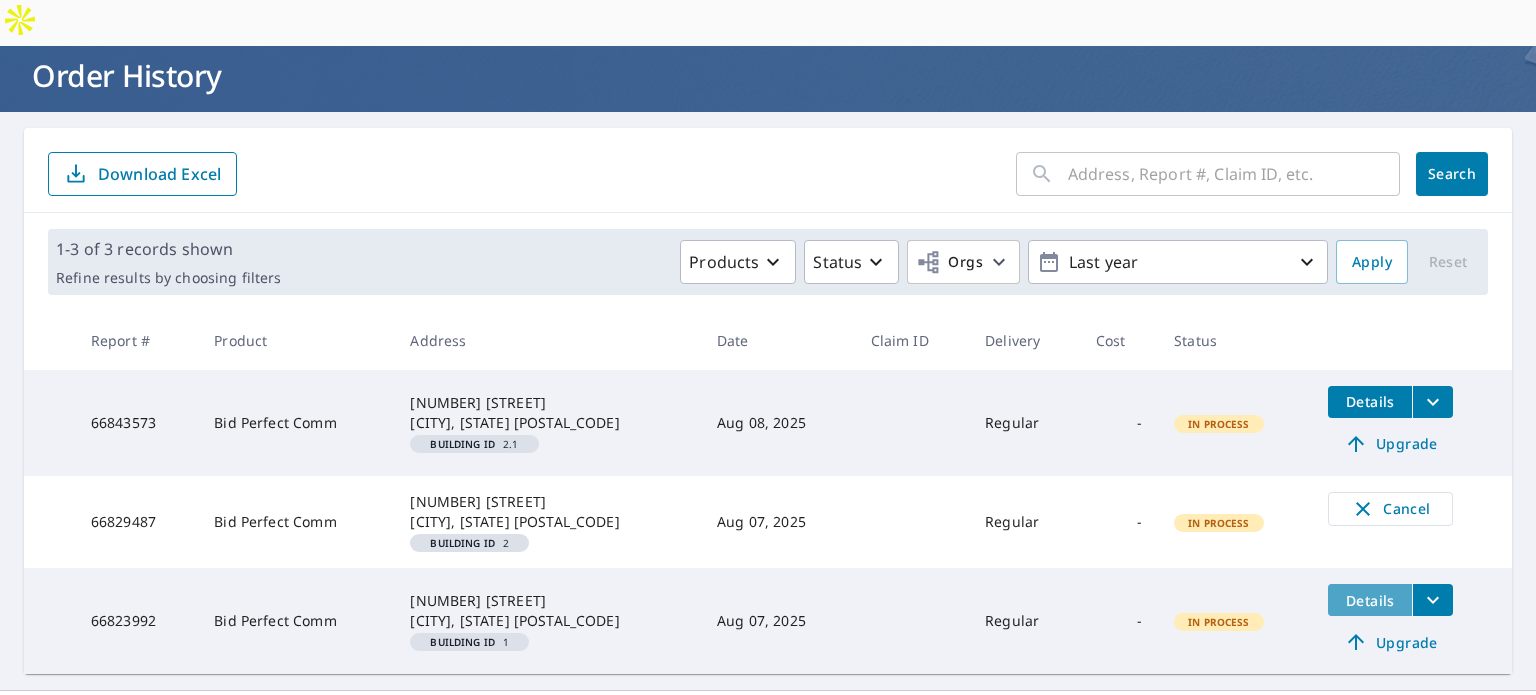 click on "Details" at bounding box center [1370, 600] 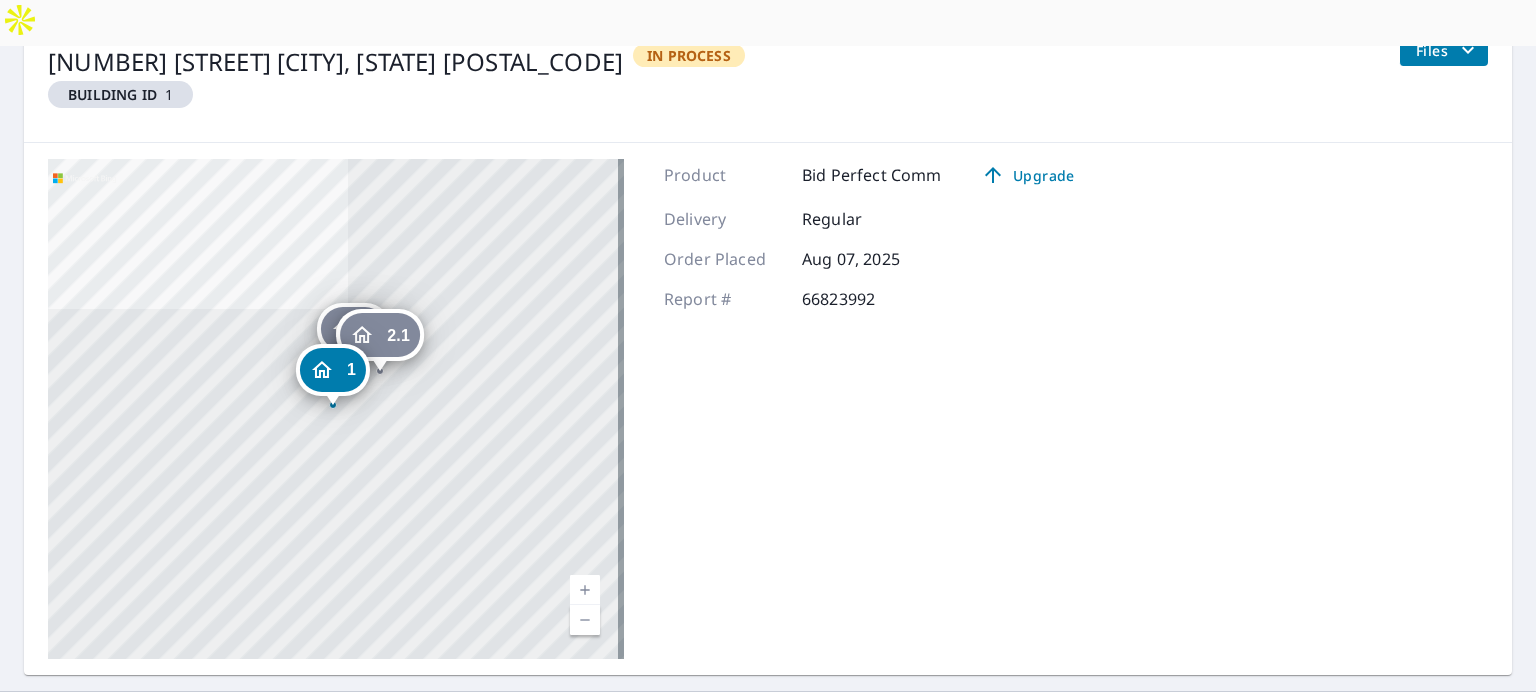 scroll, scrollTop: 0, scrollLeft: 0, axis: both 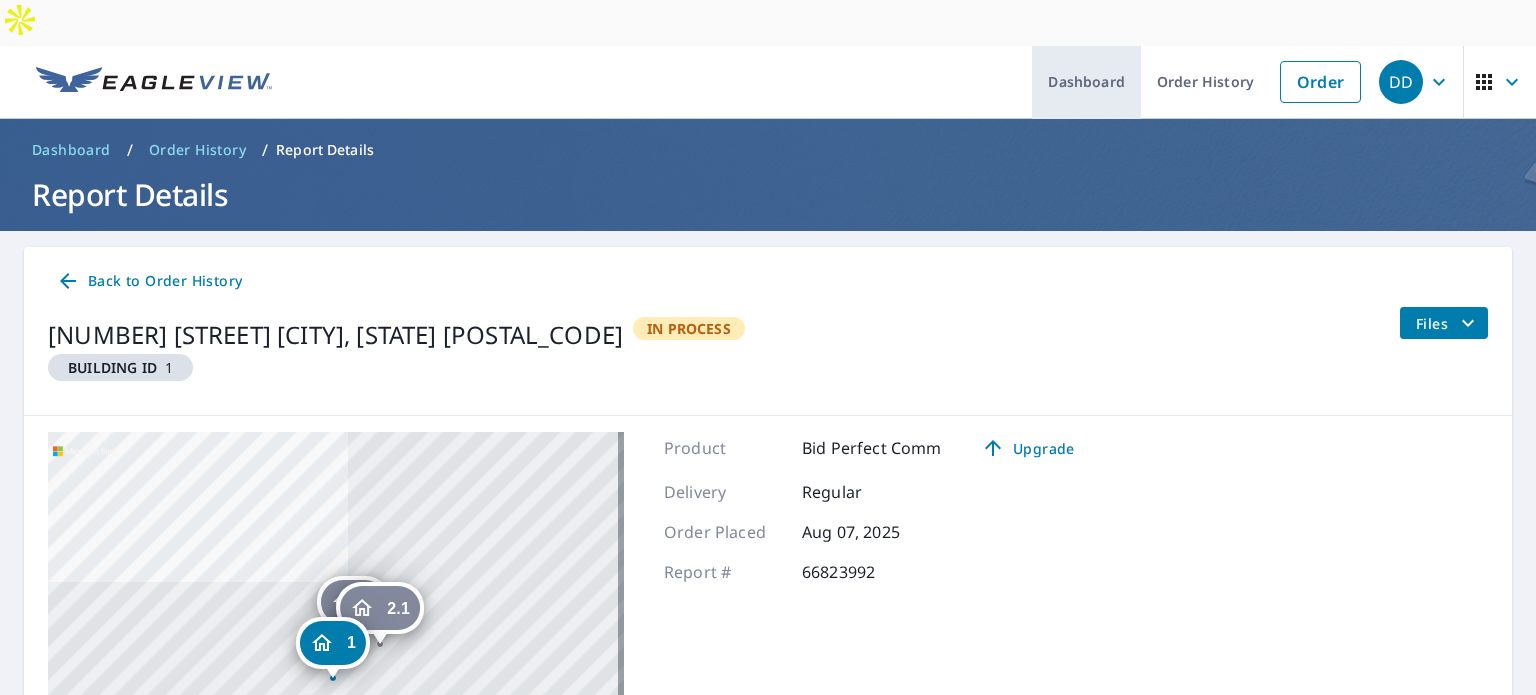 click on "Dashboard" at bounding box center (1086, 82) 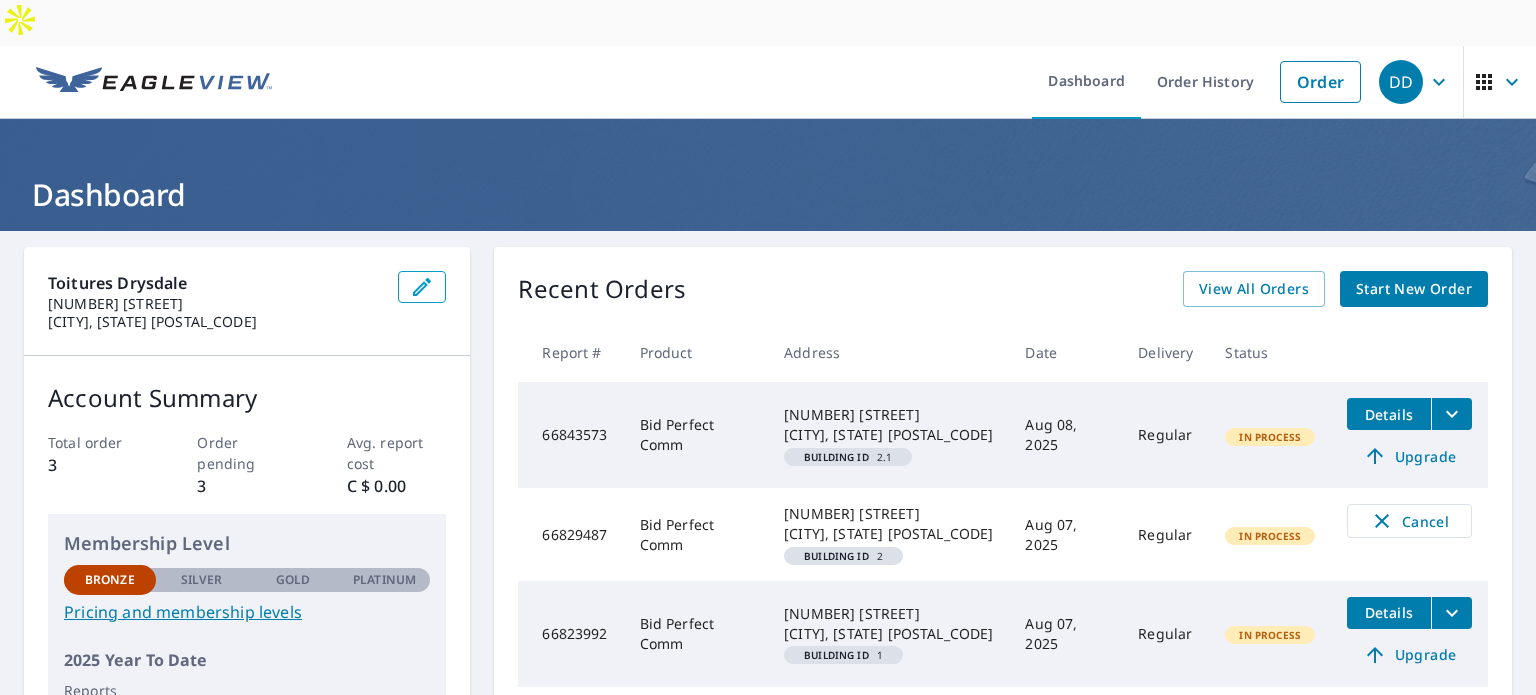 click on "[PHONE]" at bounding box center (570, 435) 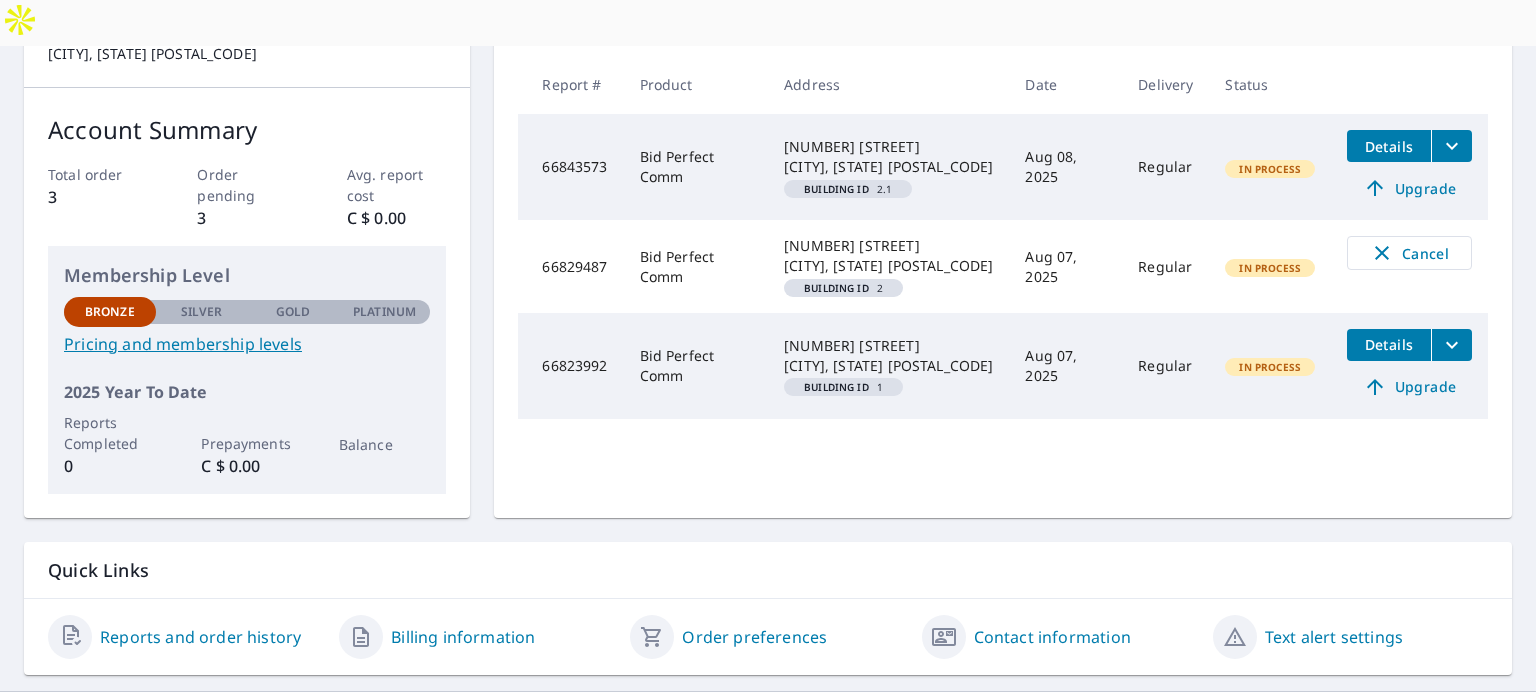 scroll, scrollTop: 168, scrollLeft: 0, axis: vertical 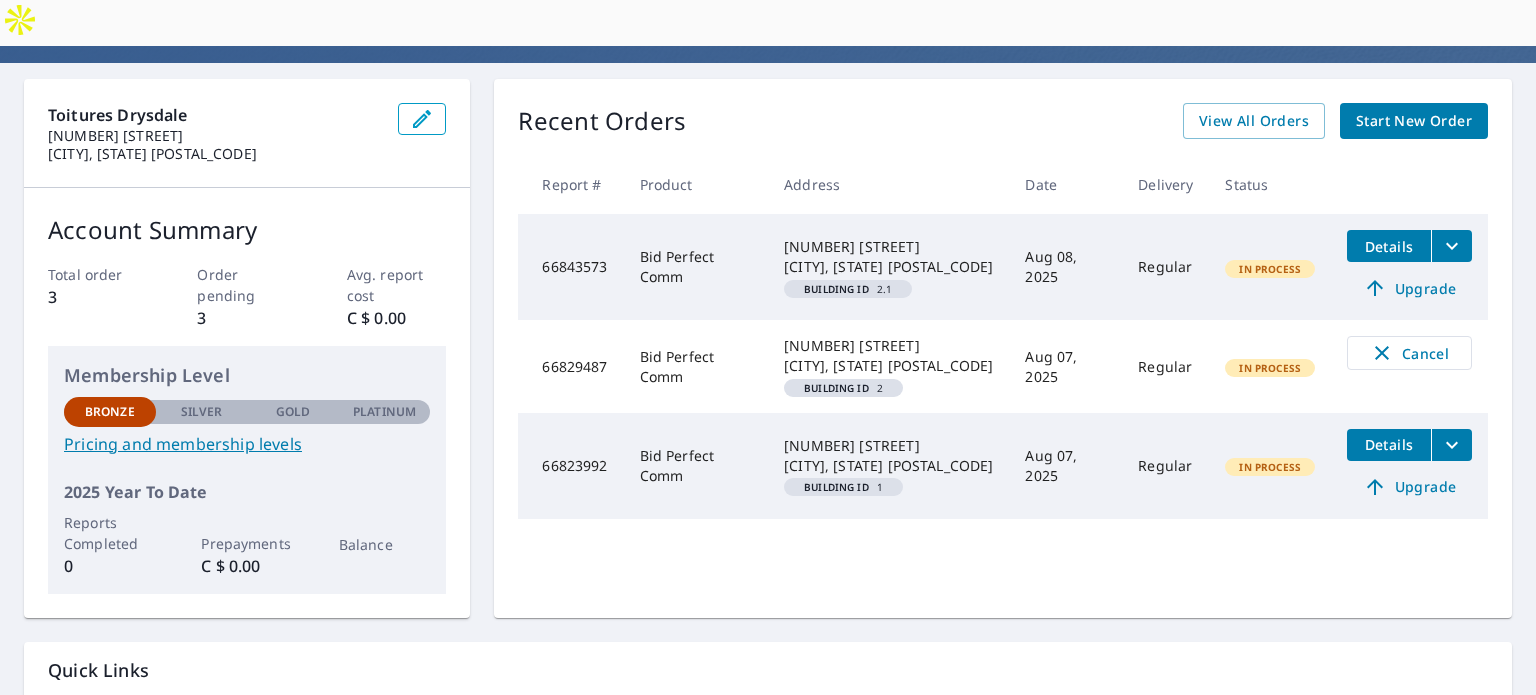 click on "[NUMBER] [STREET]
[CITY], [STATE] [POSTAL_CODE]" at bounding box center [888, 257] 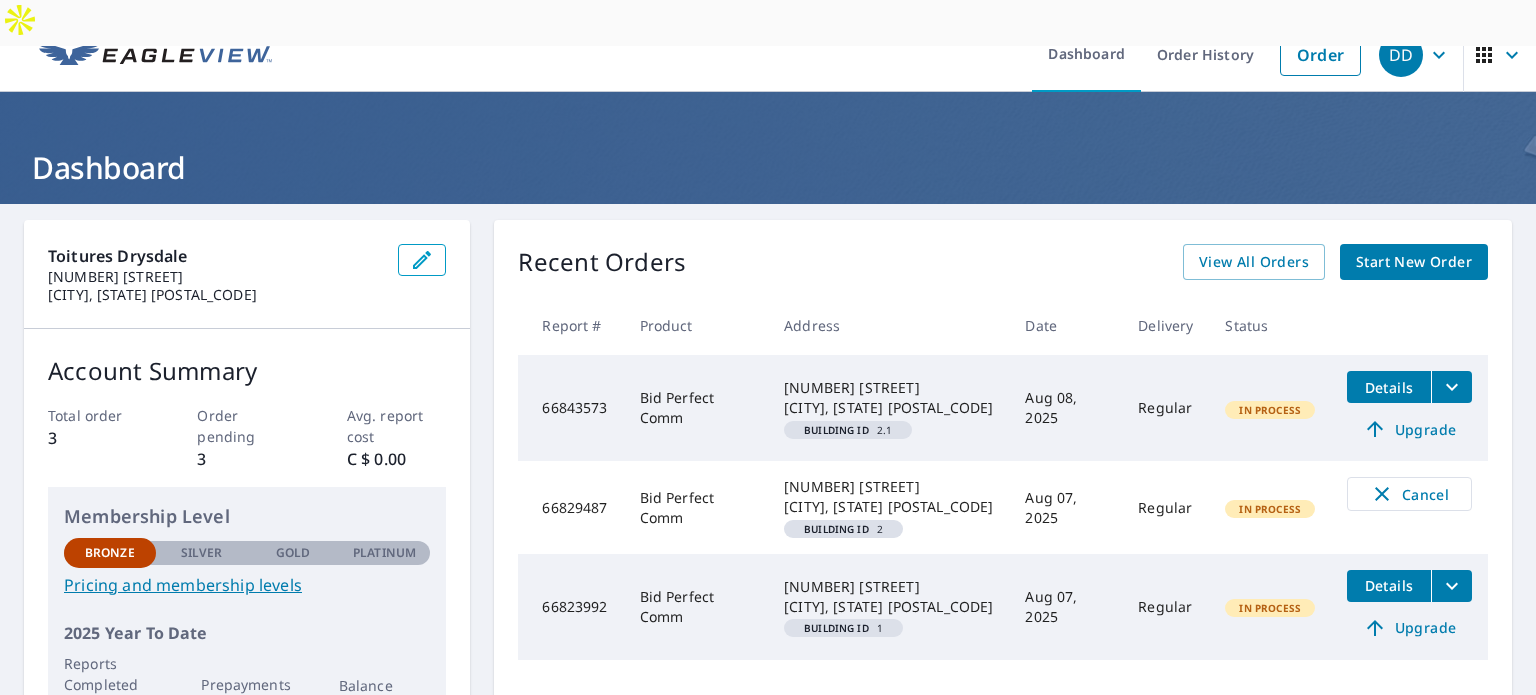 scroll, scrollTop: 0, scrollLeft: 0, axis: both 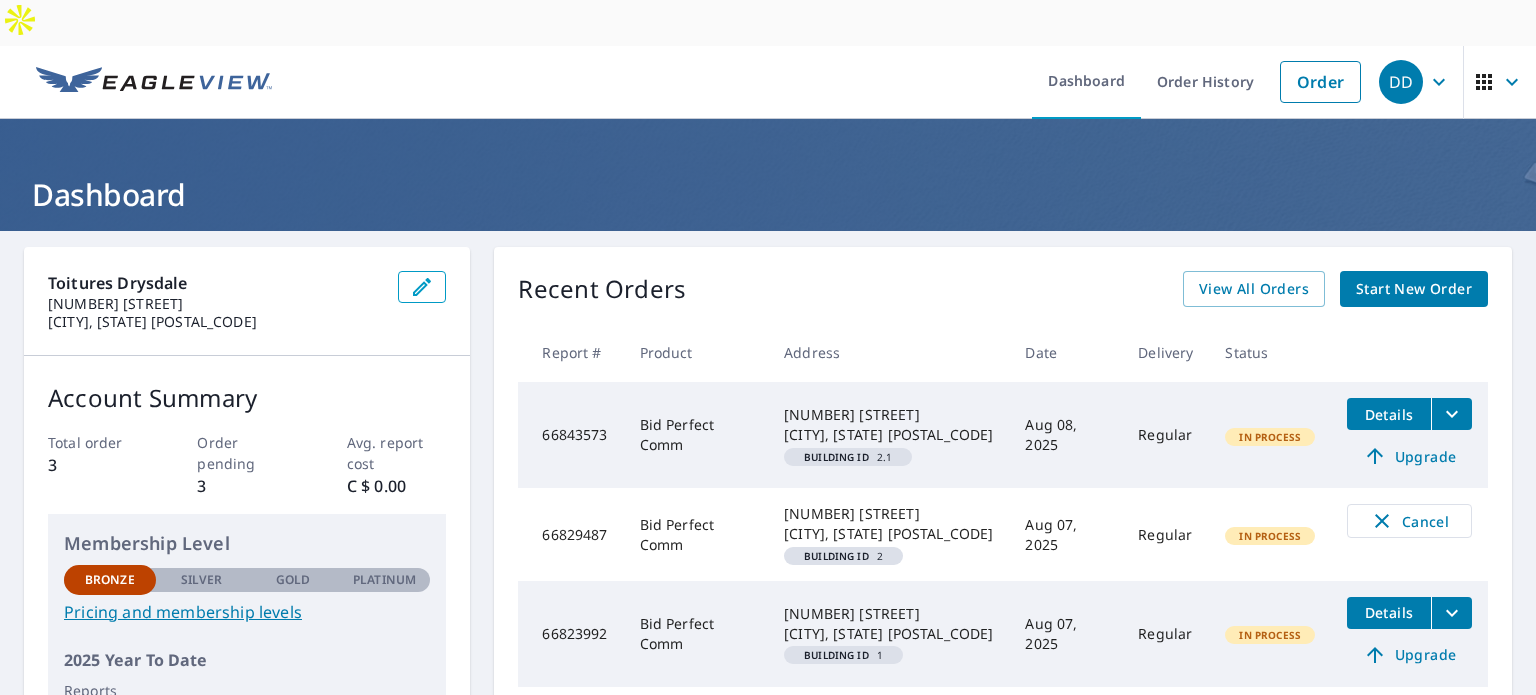 click at bounding box center (1451, 414) 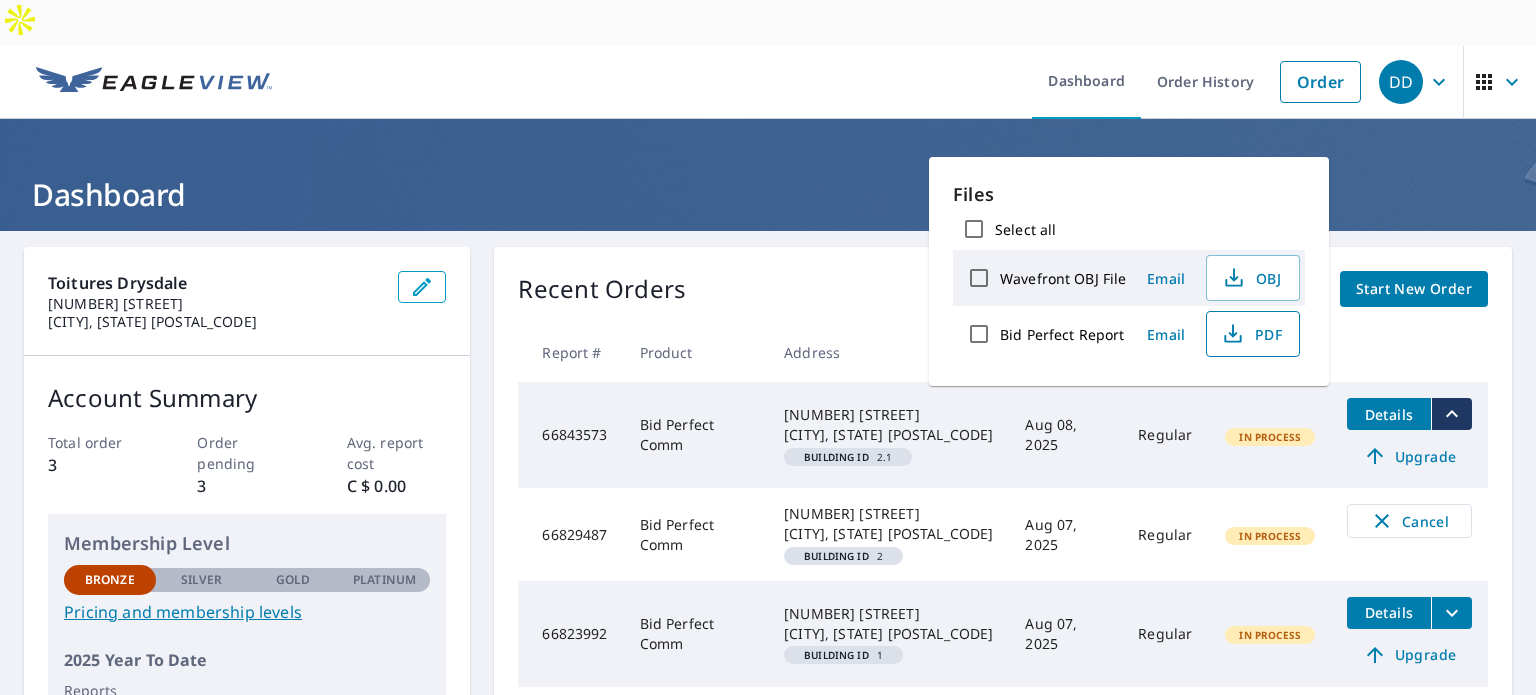 click on "PDF" at bounding box center (1251, 334) 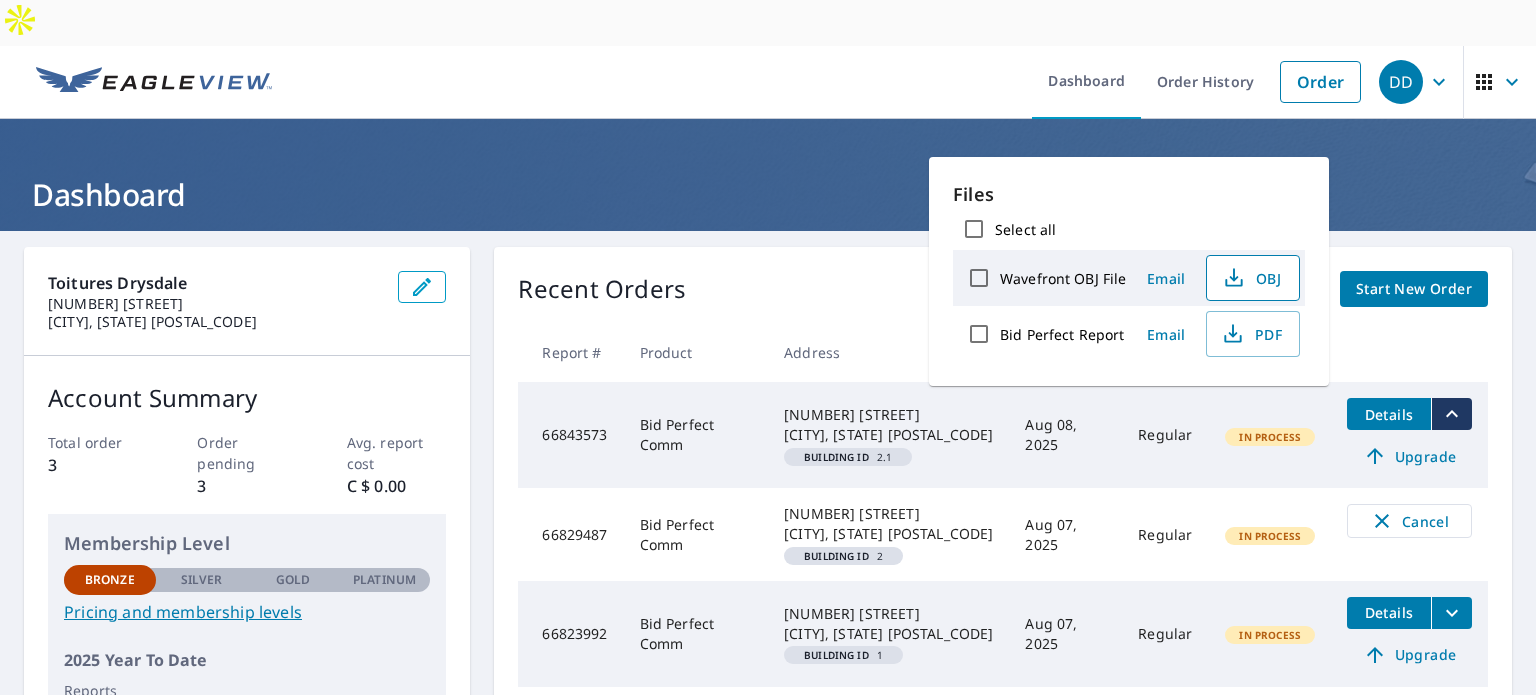 click 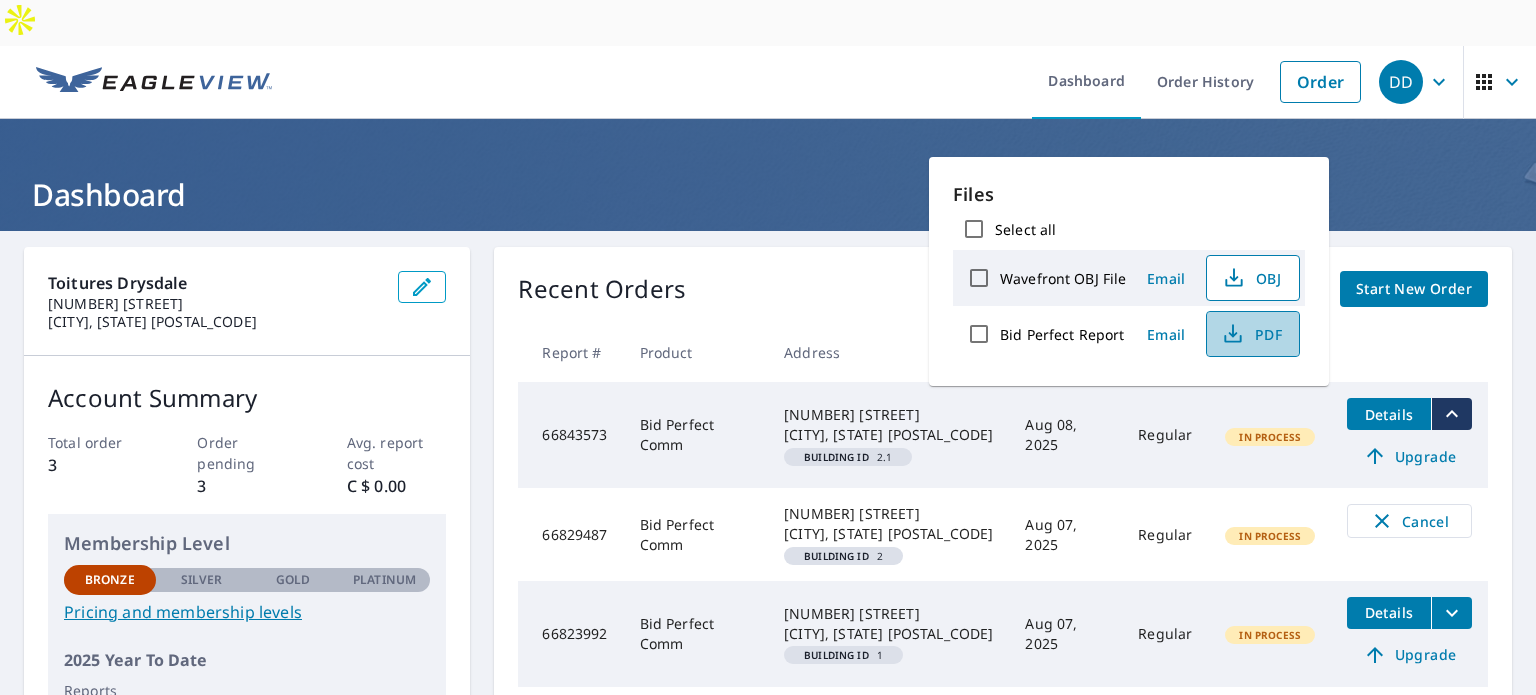 click 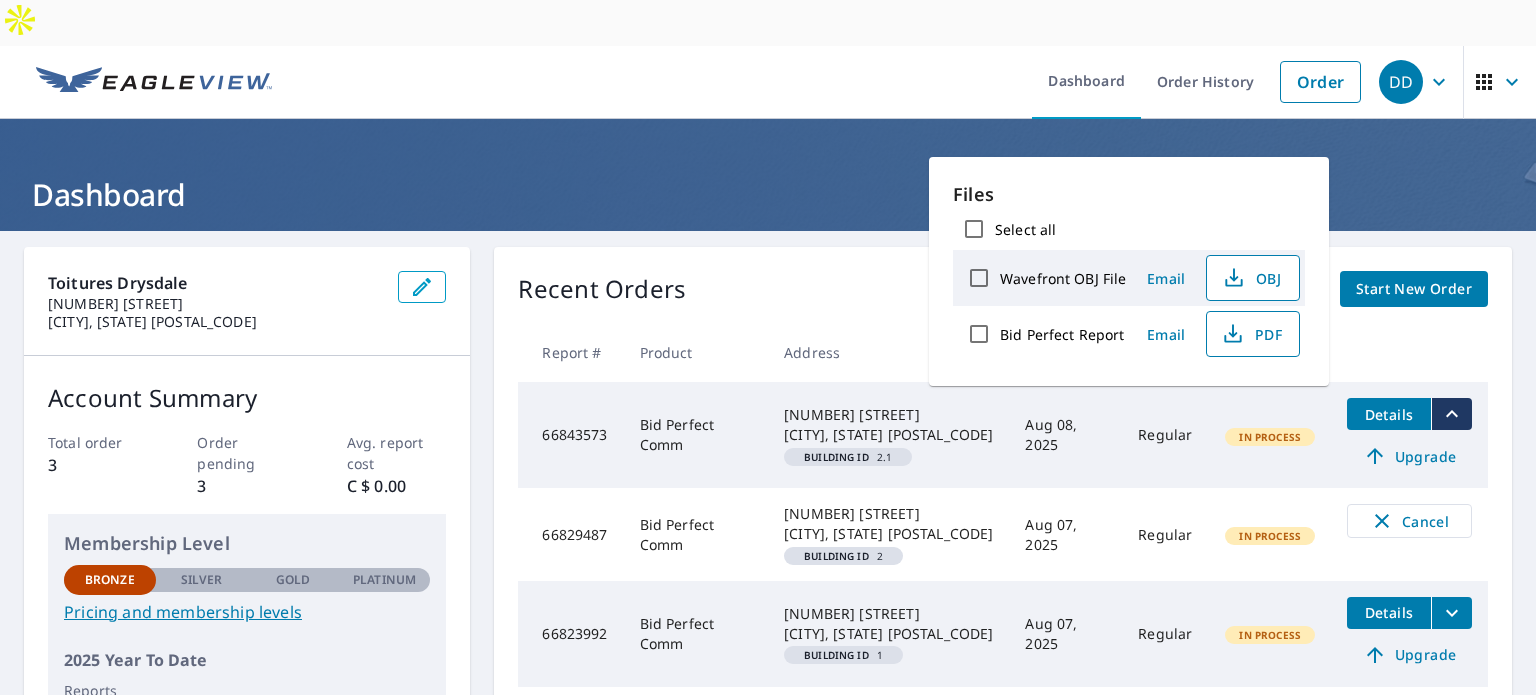 click at bounding box center (1409, 352) 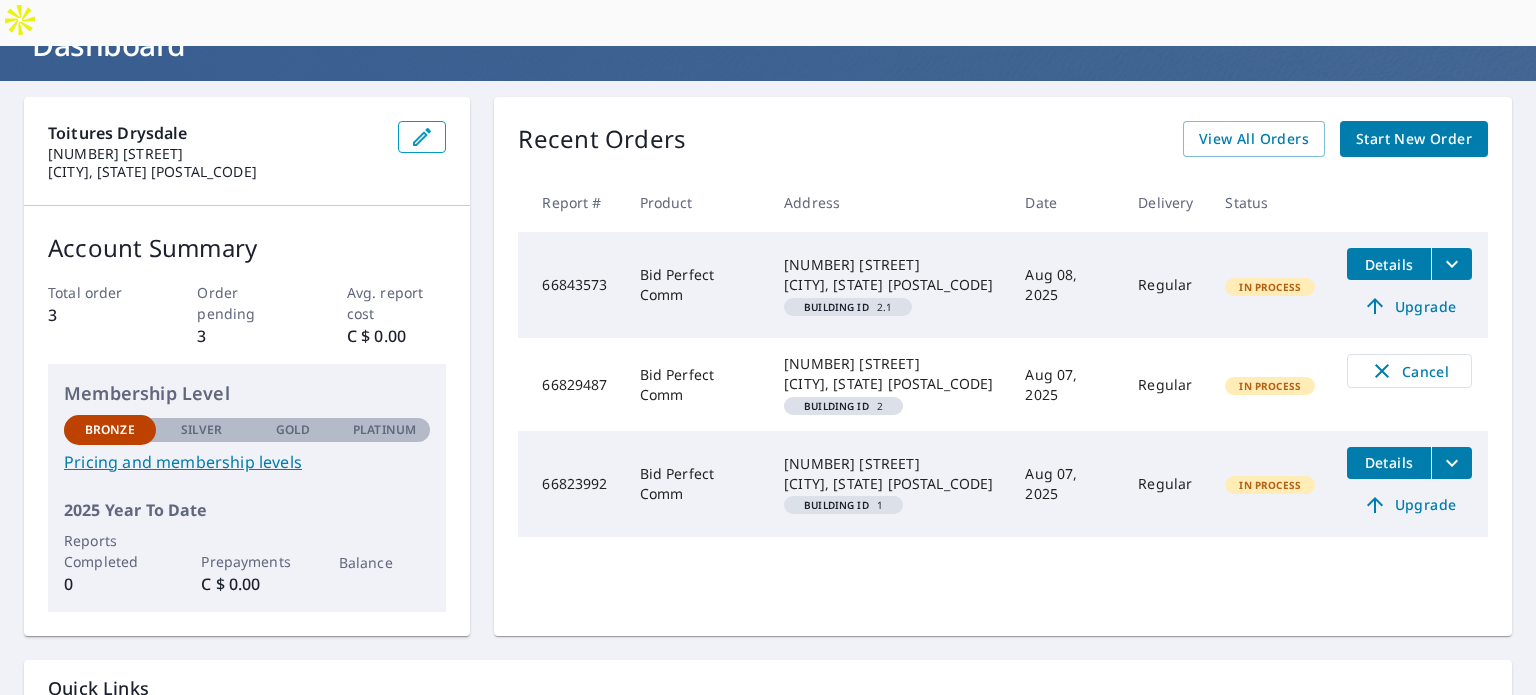 scroll, scrollTop: 0, scrollLeft: 0, axis: both 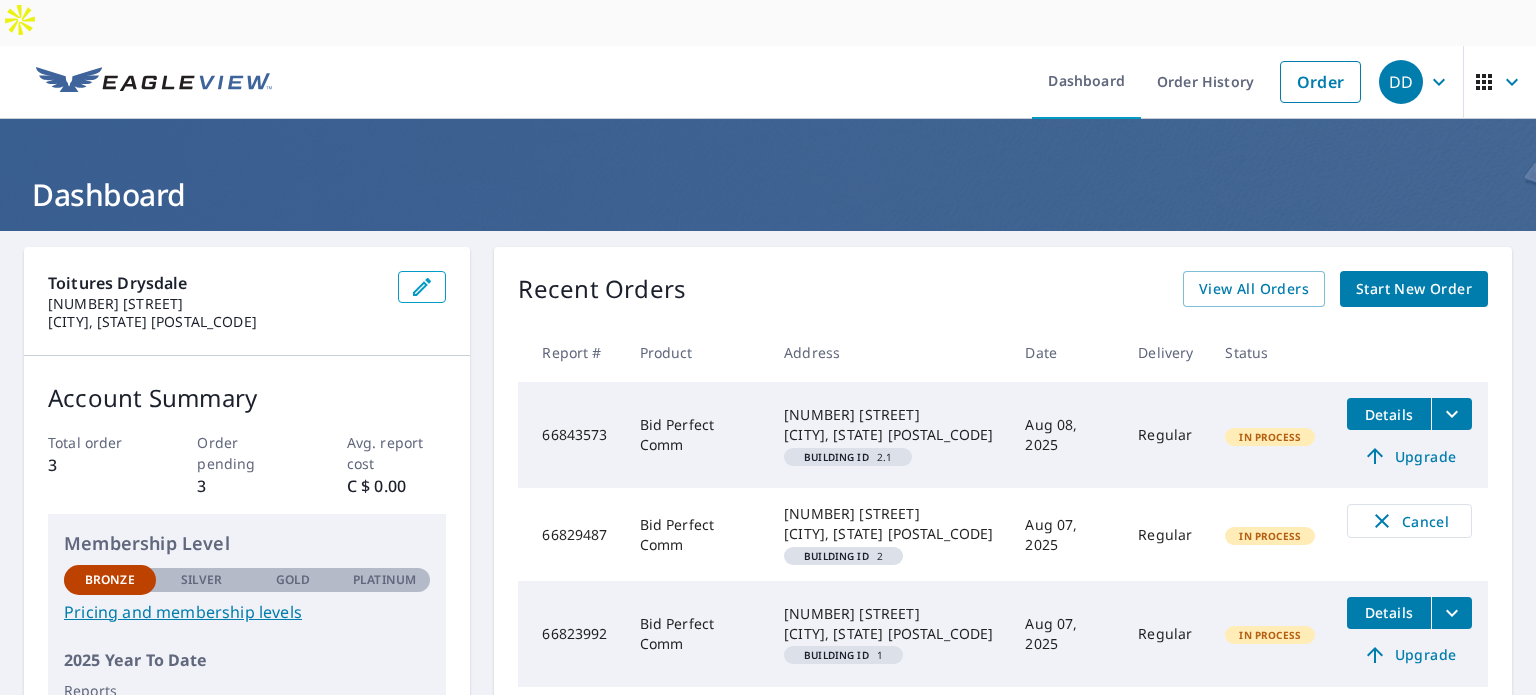 click 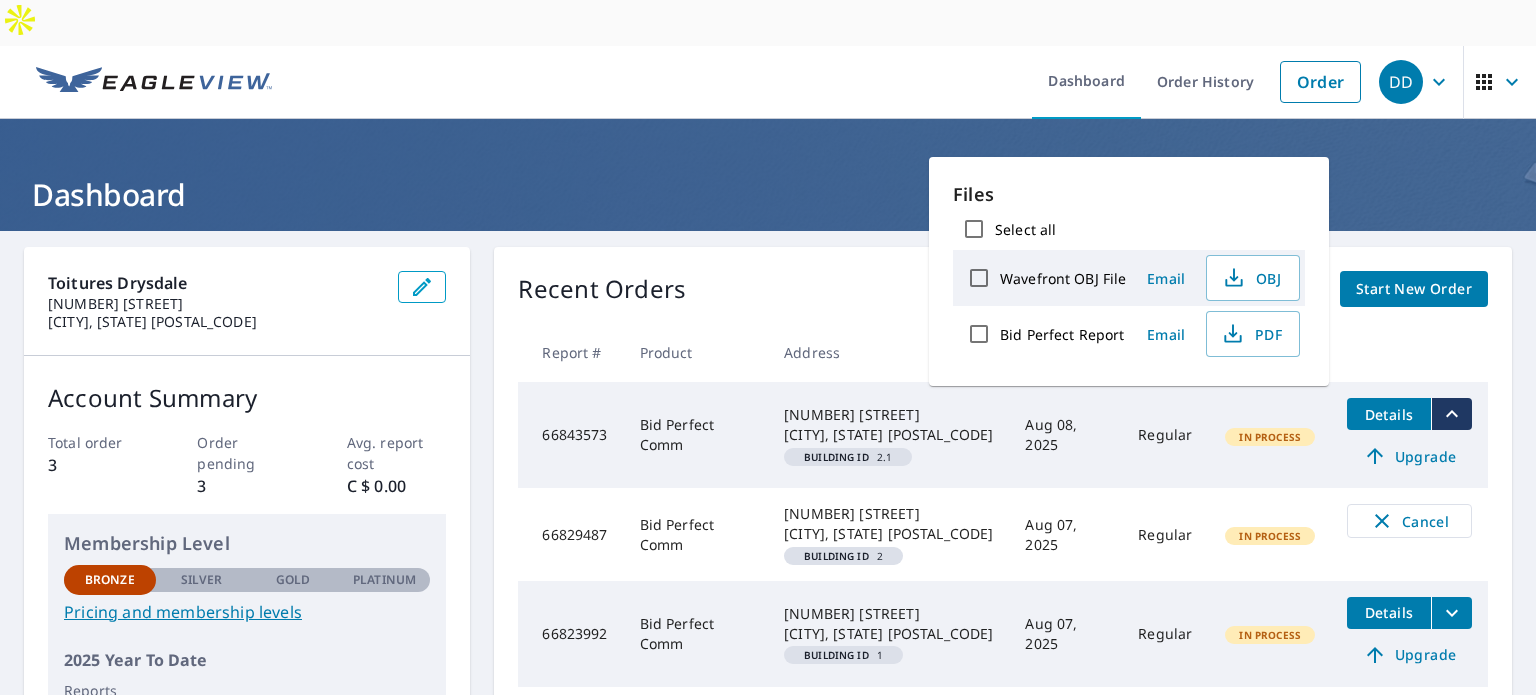 click on "Recent Orders View All Orders Start New Order Report # Product Address Date Delivery Status 66843573 Bid Perfect Comm 246 DU LAC MILLETTE
SAINT-SAUVEUR, QC J0R1R3 Building ID 2.1 Aug 08, 2025 Regular In Process Details Upgrade 66829487 Bid Perfect Comm 246 DU LAC MILLETTE
SAINT-SAUVEUR, QC J0R1R3 Building ID 2 Aug 07, 2025 Regular In Process Cancel 66823992 Bid Perfect Comm 246 DU LAC MILLETTE
SAINT-SAUVEUR, QC J0R1R3 Building ID 1 Aug 07, 2025 Regular In Process Details Upgrade" at bounding box center (1003, 516) 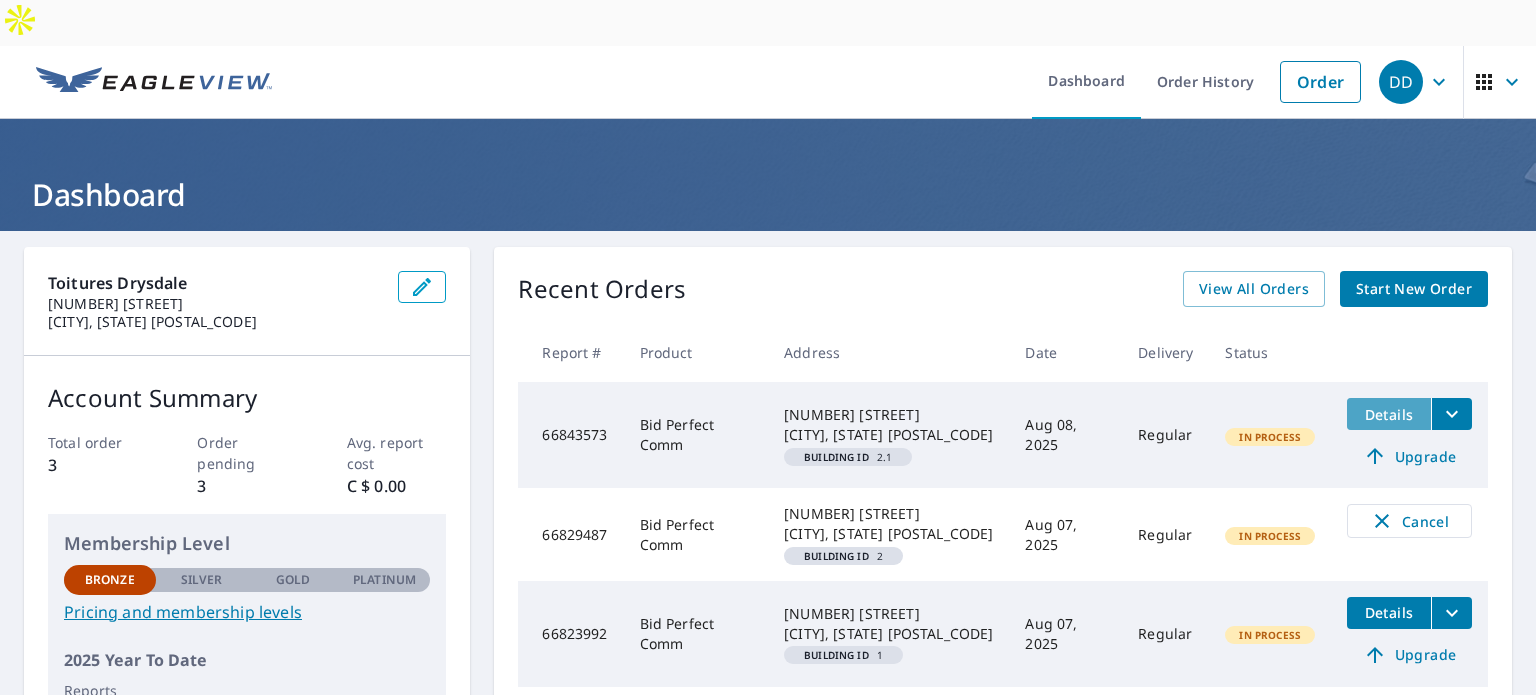 click on "Details" at bounding box center (1389, 414) 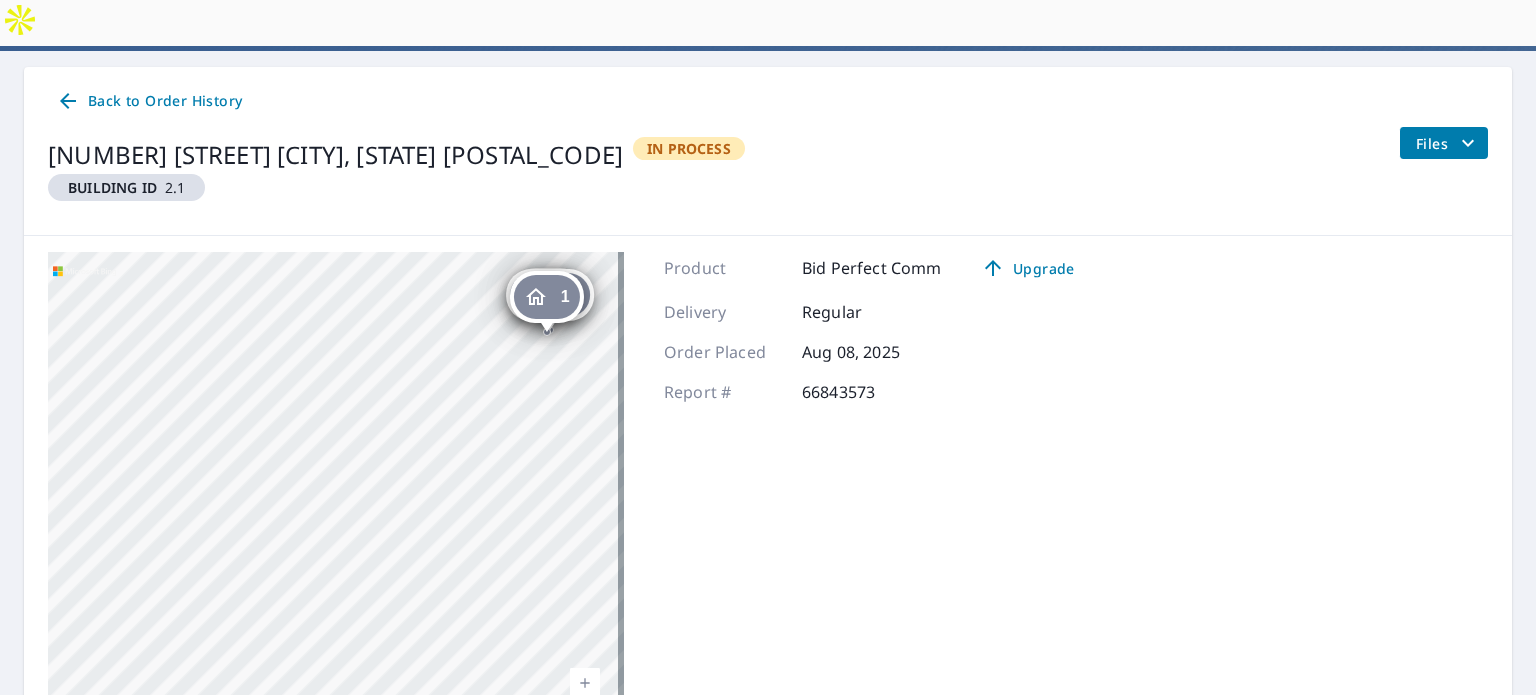 scroll, scrollTop: 200, scrollLeft: 0, axis: vertical 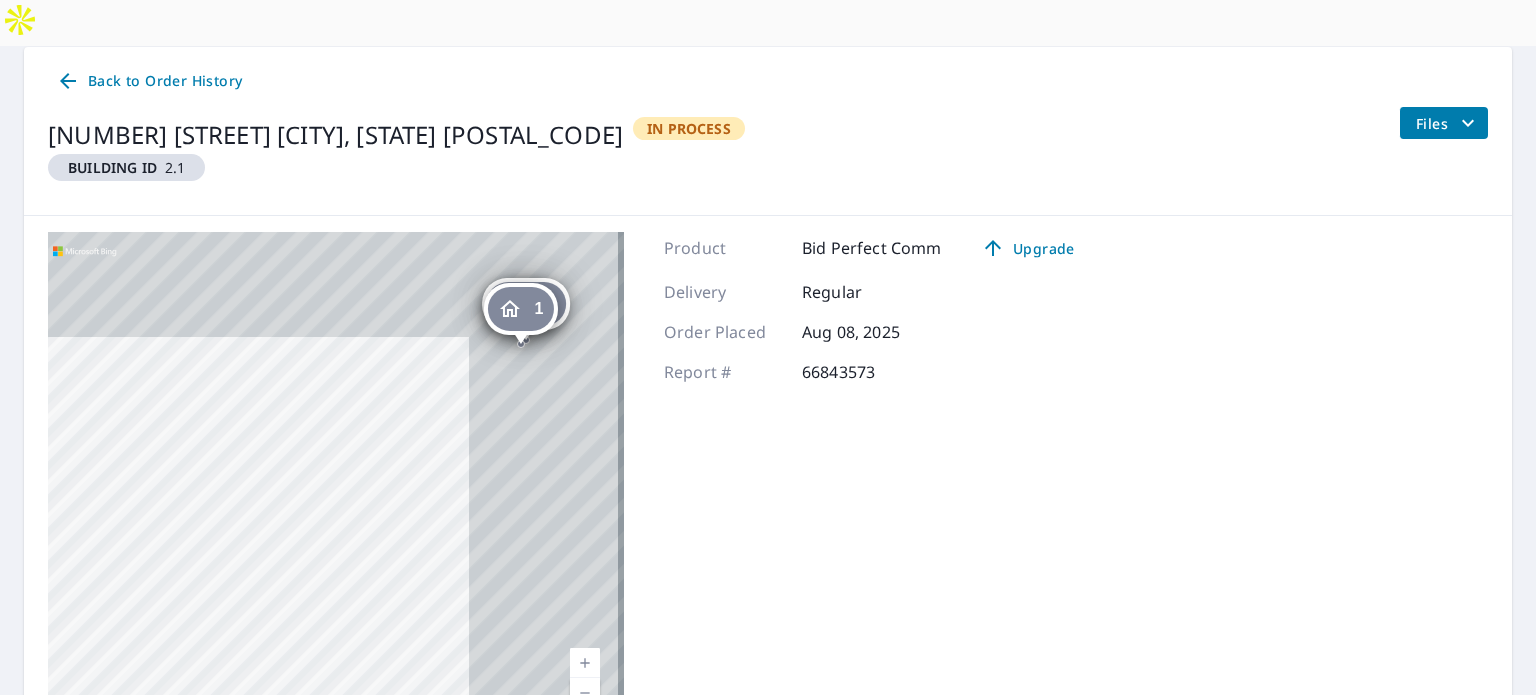 drag, startPoint x: 543, startPoint y: 261, endPoint x: 328, endPoint y: 416, distance: 265.04718 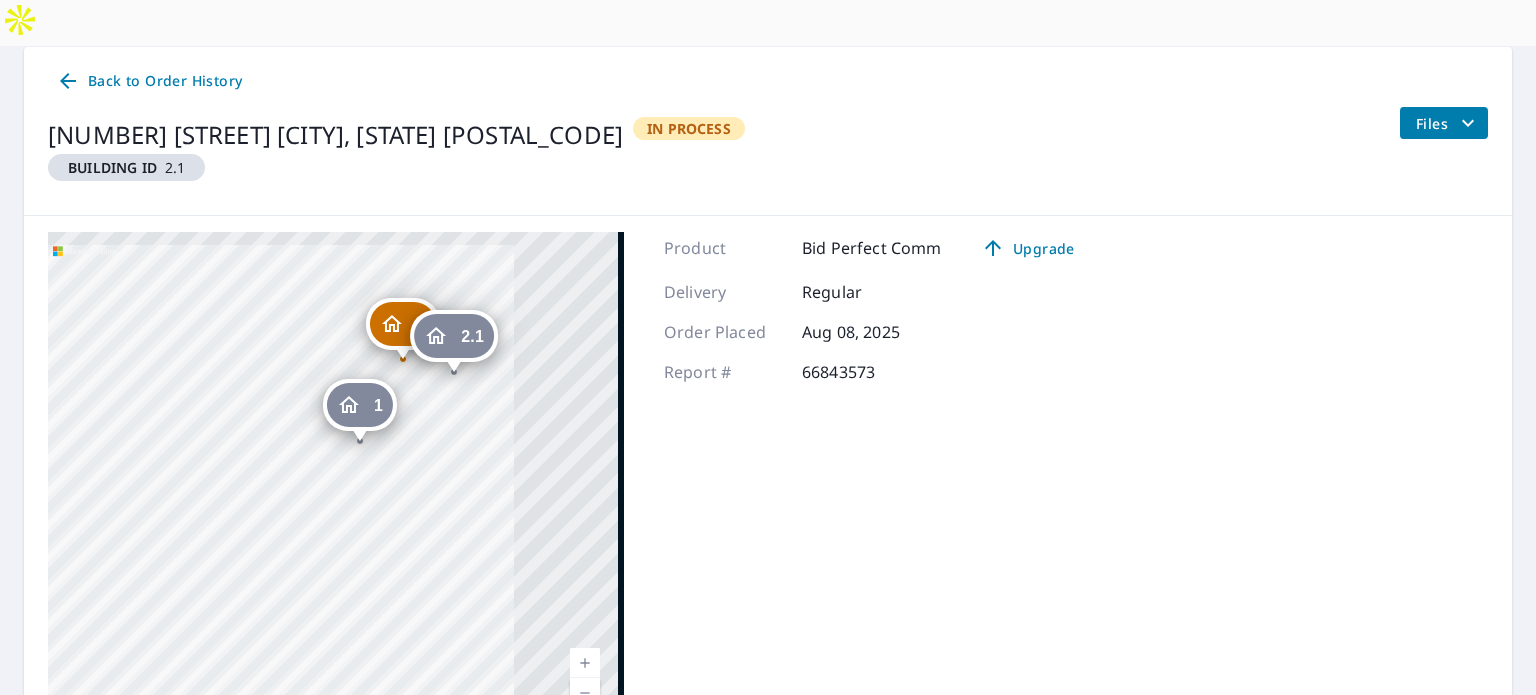 drag, startPoint x: 320, startPoint y: 436, endPoint x: 232, endPoint y: 480, distance: 98.38699 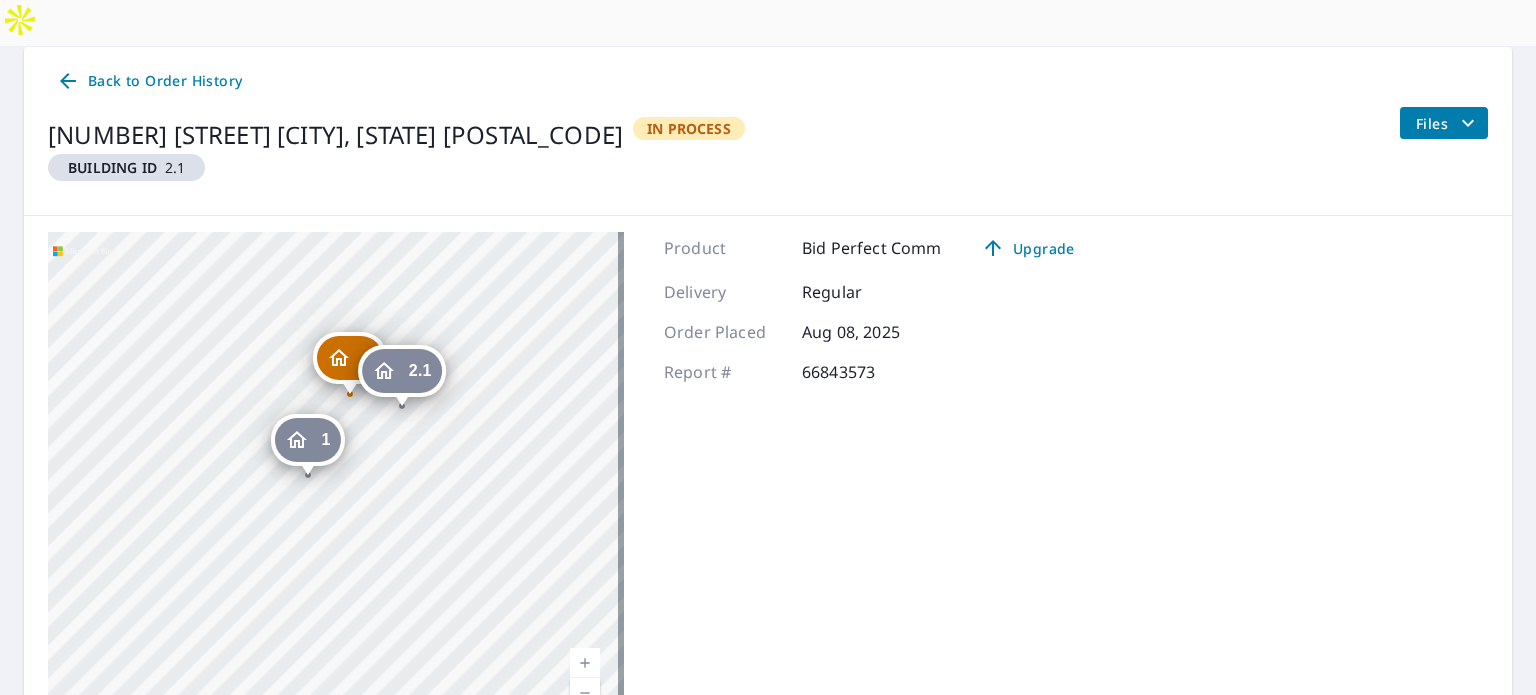 drag, startPoint x: 347, startPoint y: 292, endPoint x: 367, endPoint y: 376, distance: 86.34813 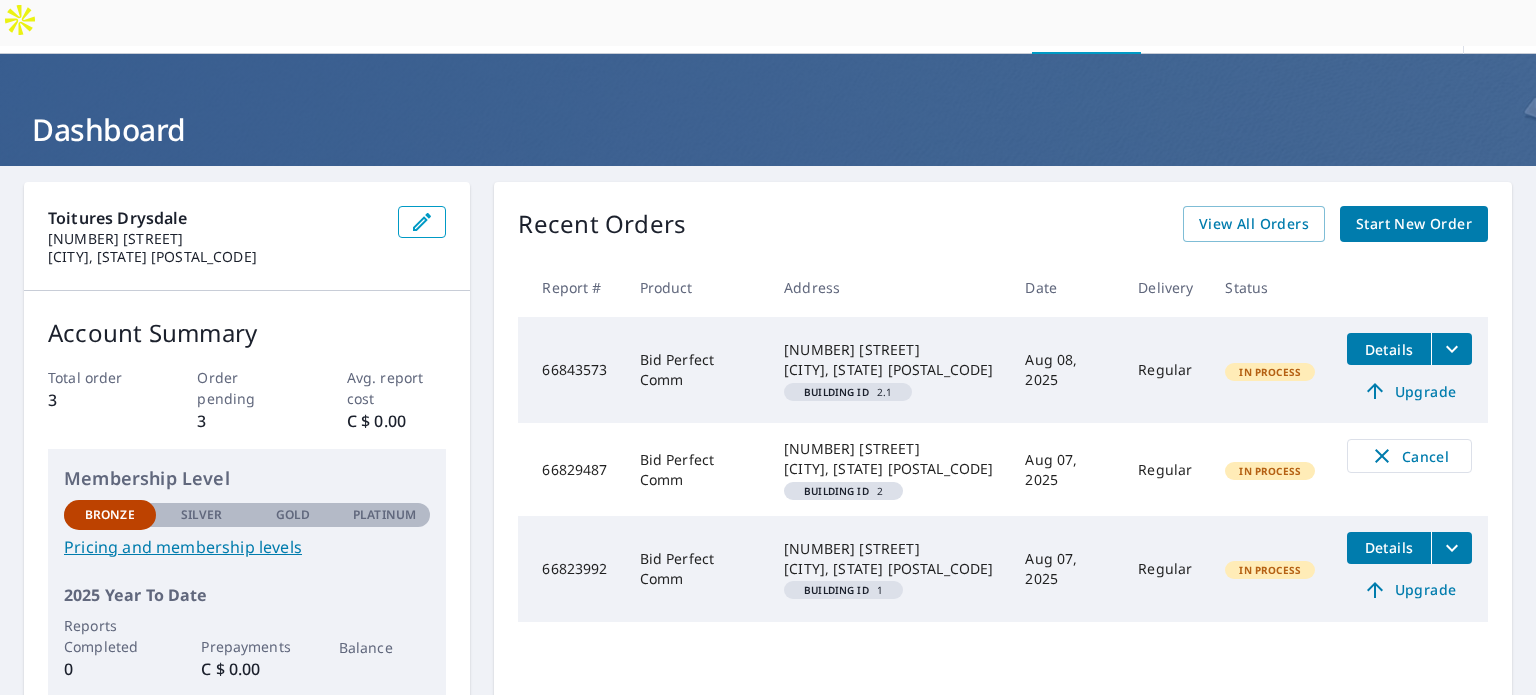 scroll, scrollTop: 100, scrollLeft: 0, axis: vertical 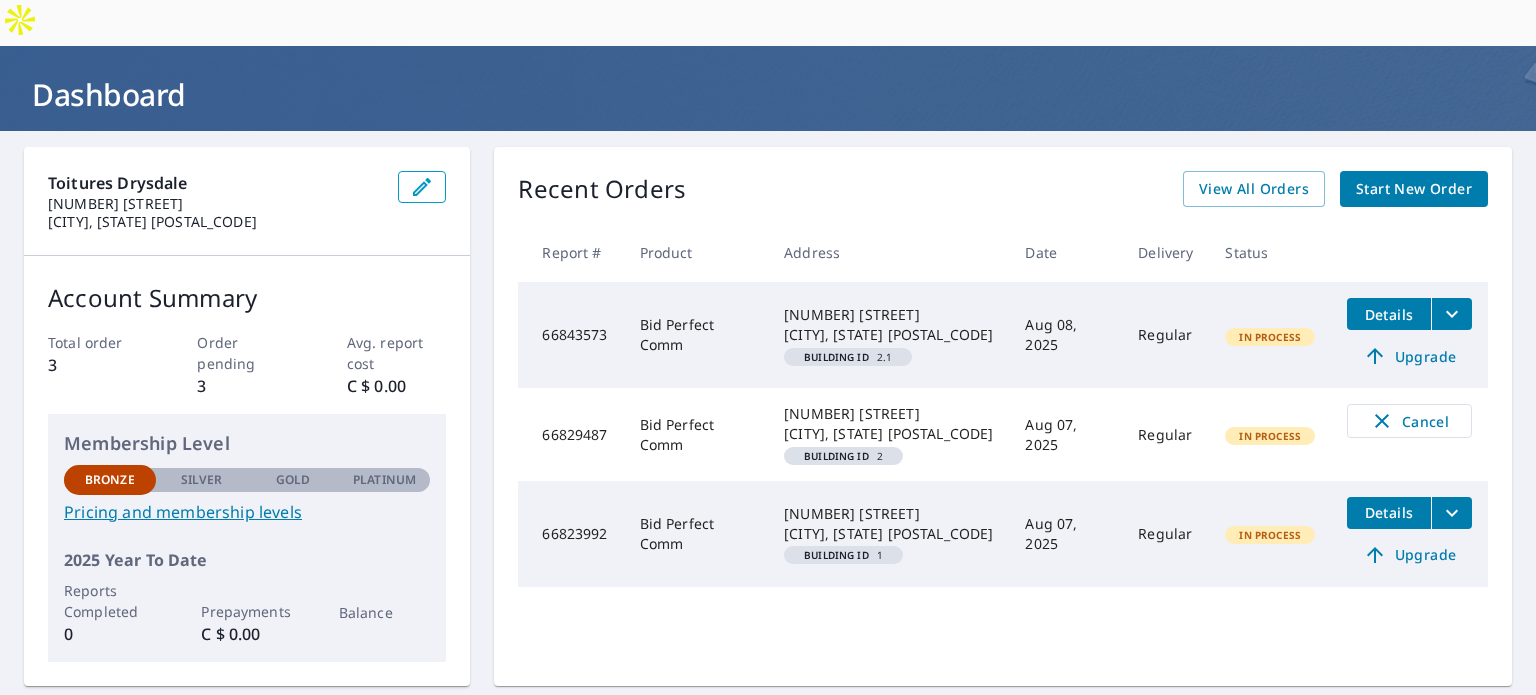 click on "Details Upgrade" at bounding box center (1409, 335) 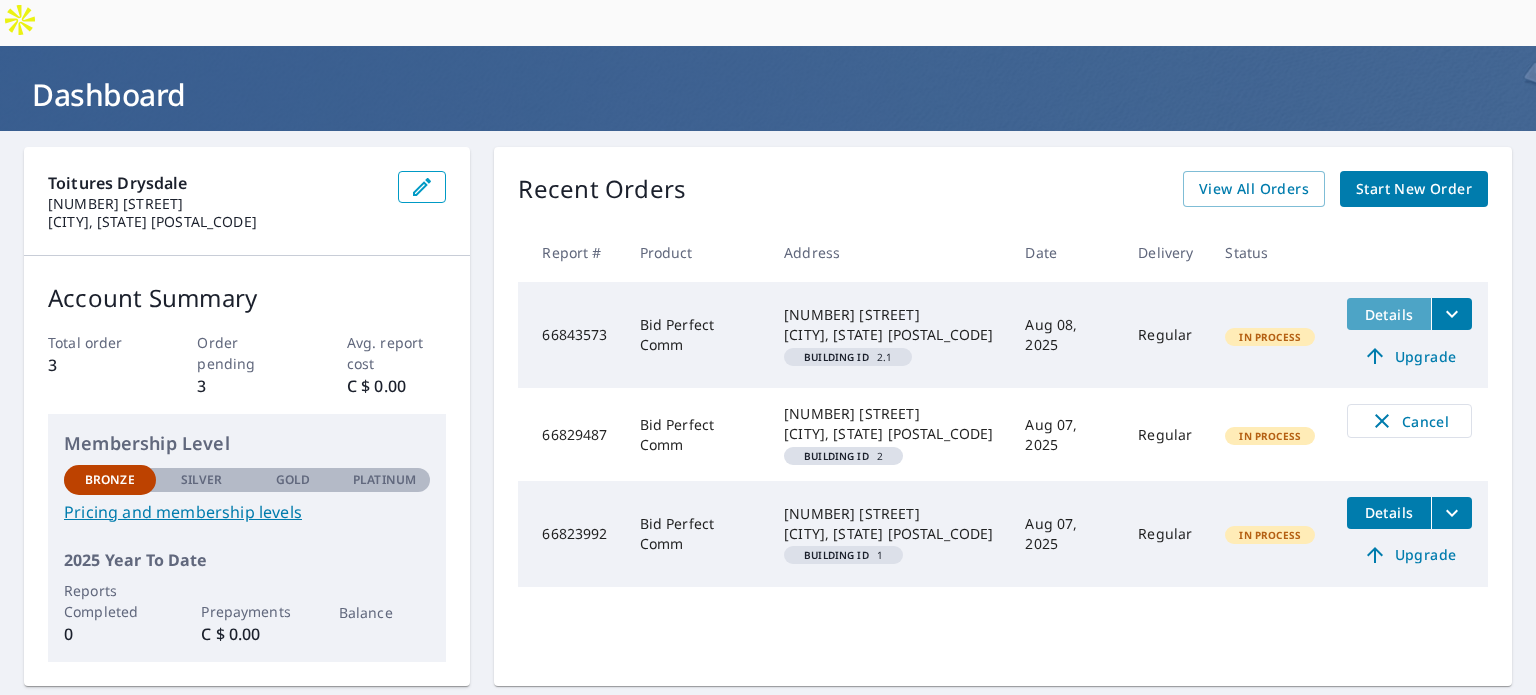 click on "Details" at bounding box center [1389, 314] 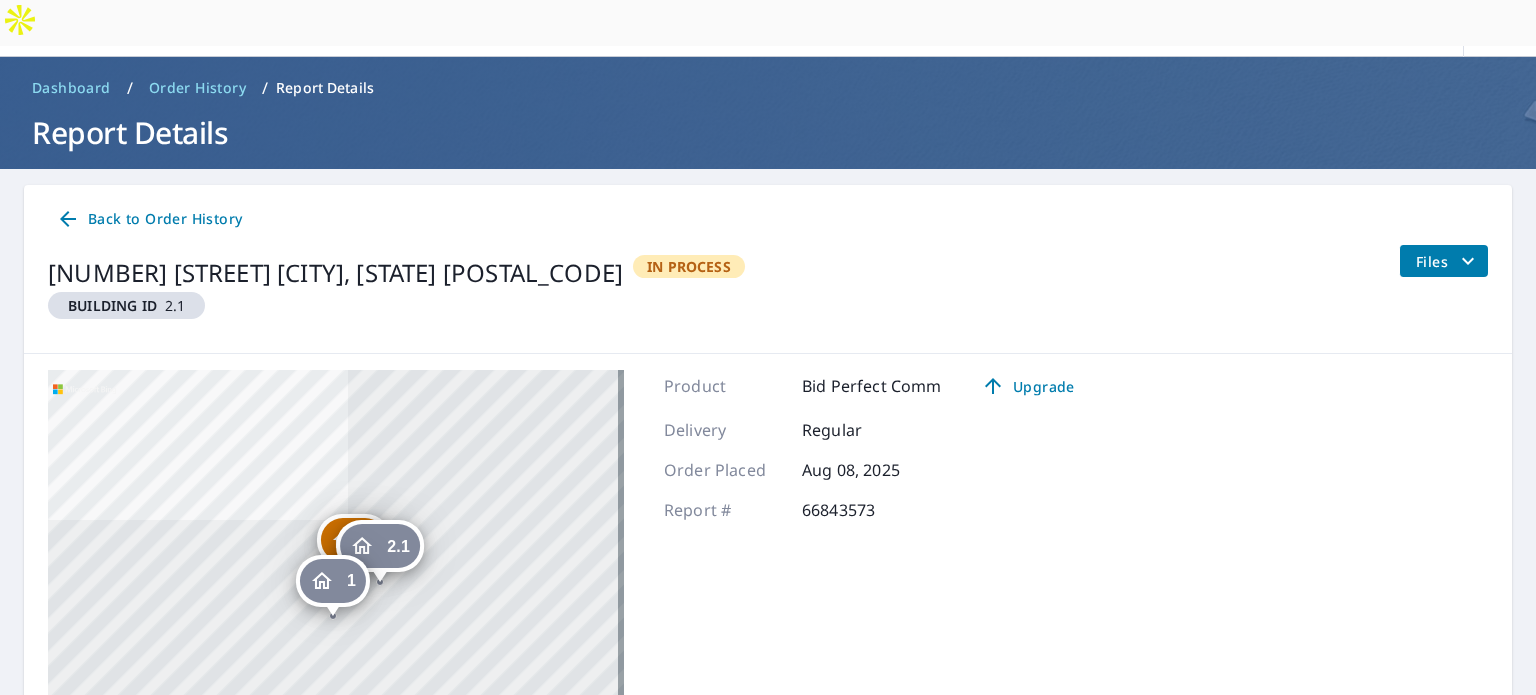 scroll, scrollTop: 0, scrollLeft: 0, axis: both 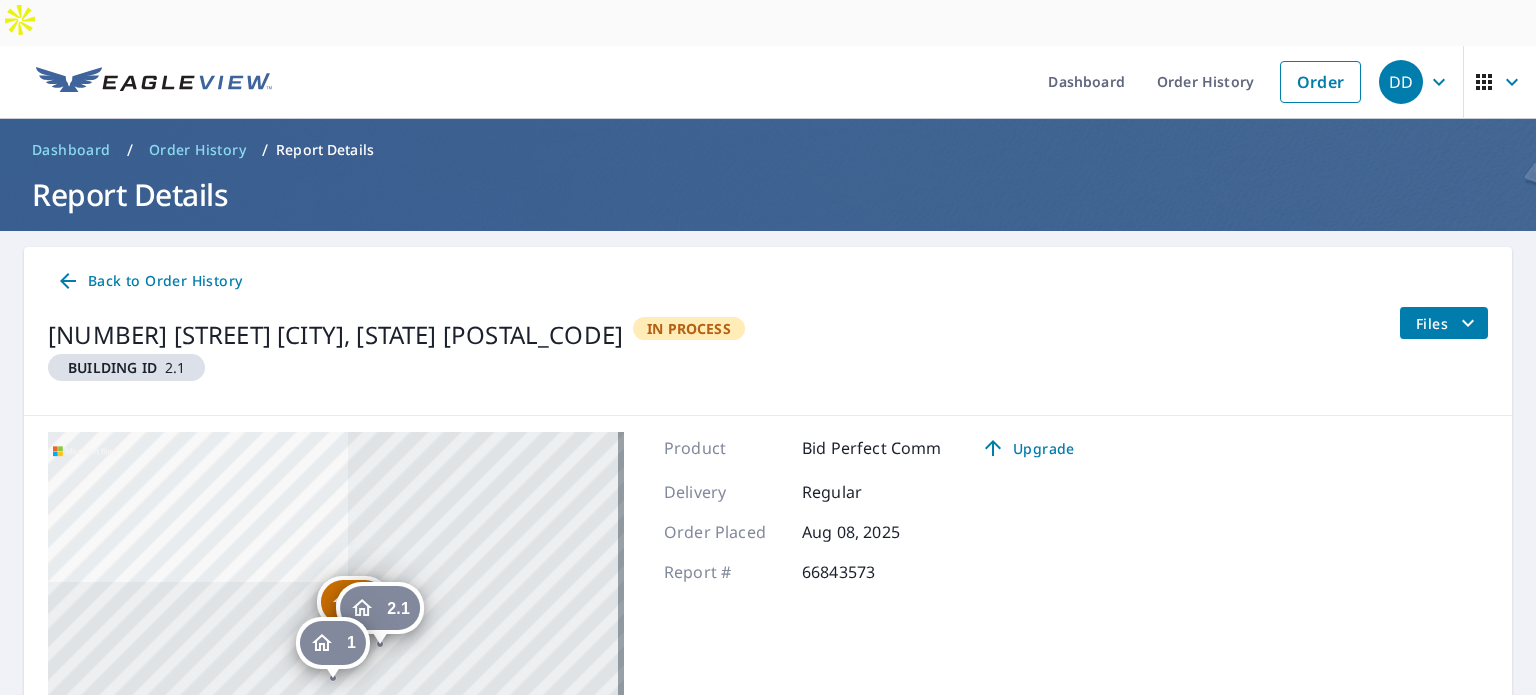 click 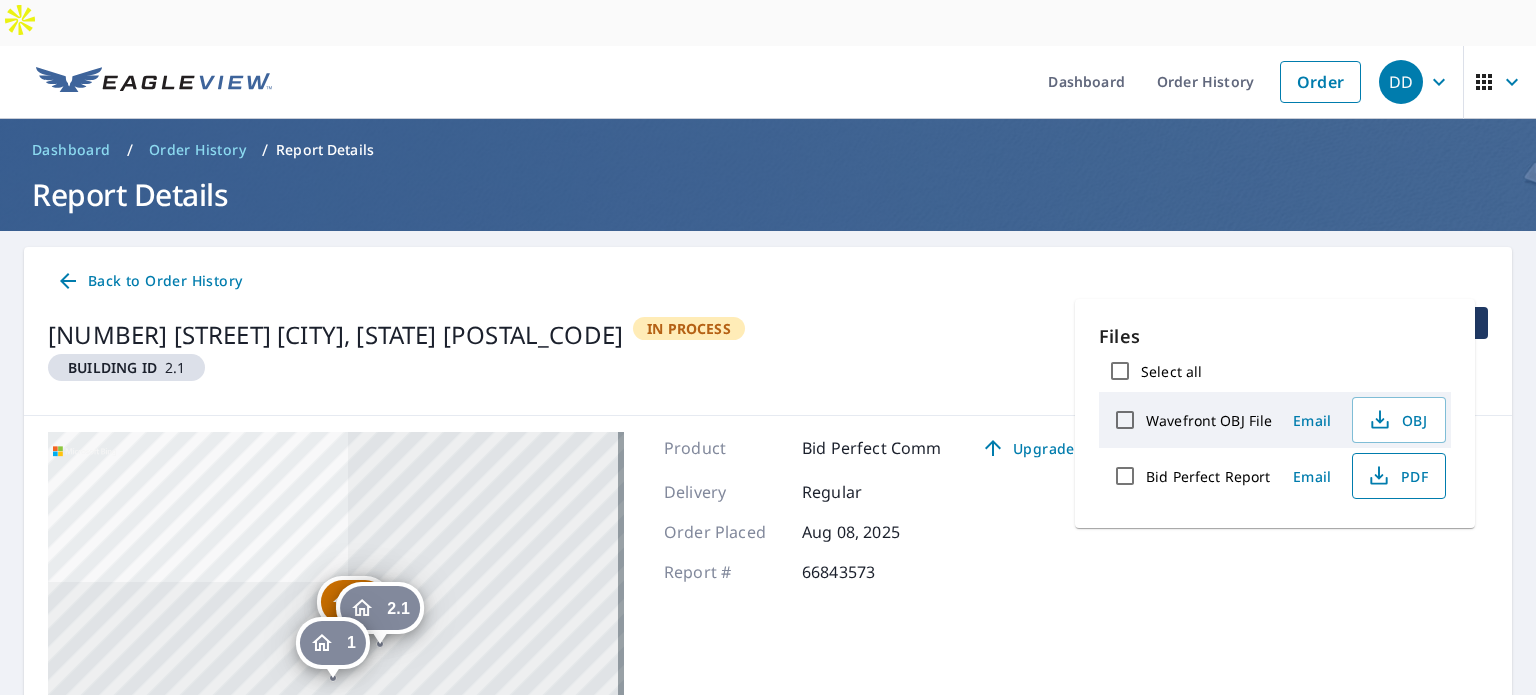 click 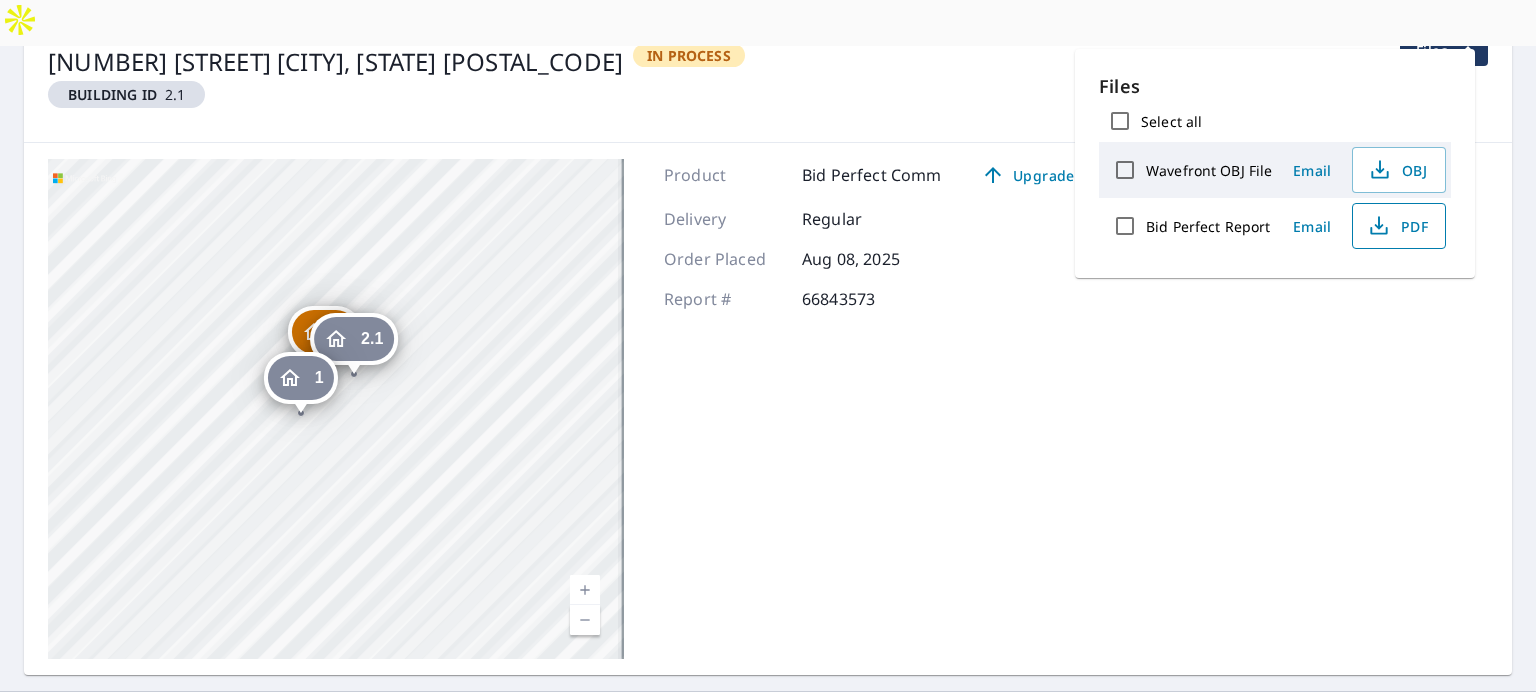 scroll, scrollTop: 173, scrollLeft: 0, axis: vertical 